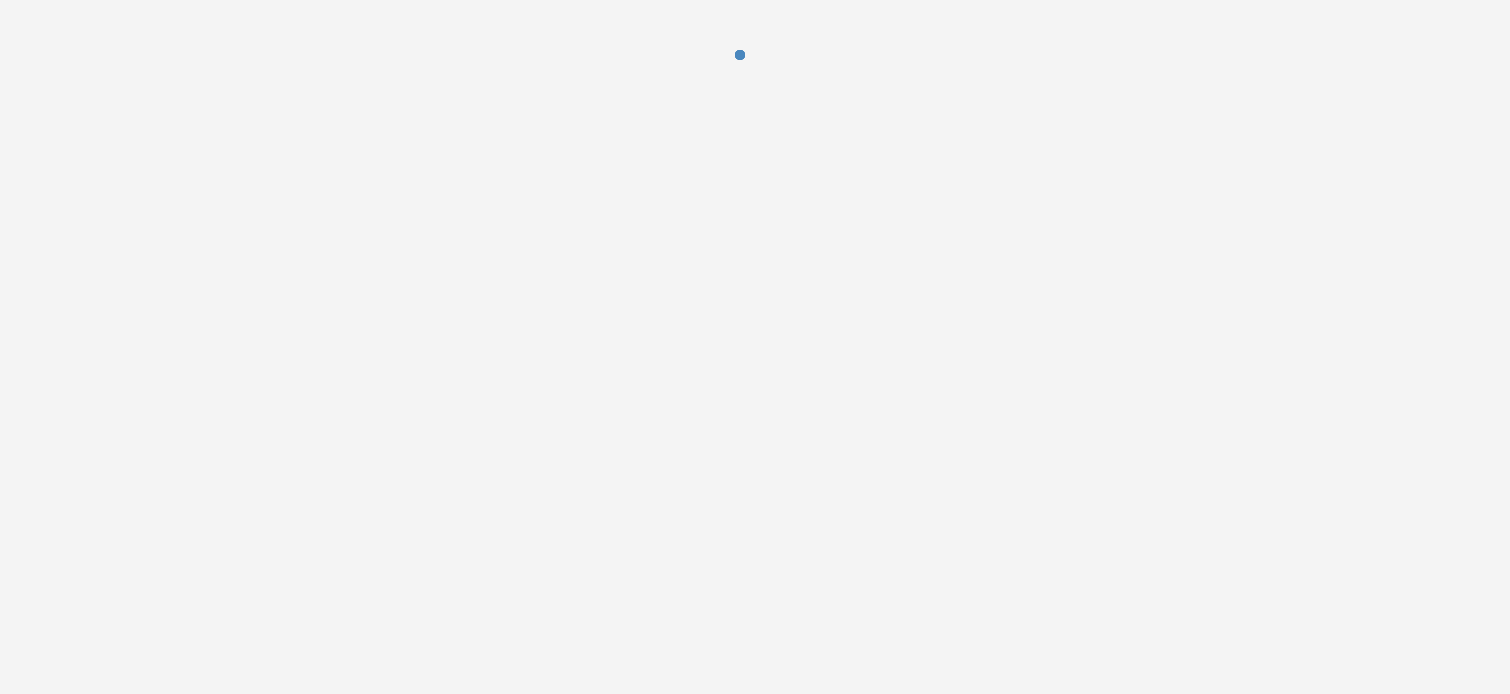 scroll, scrollTop: 0, scrollLeft: 0, axis: both 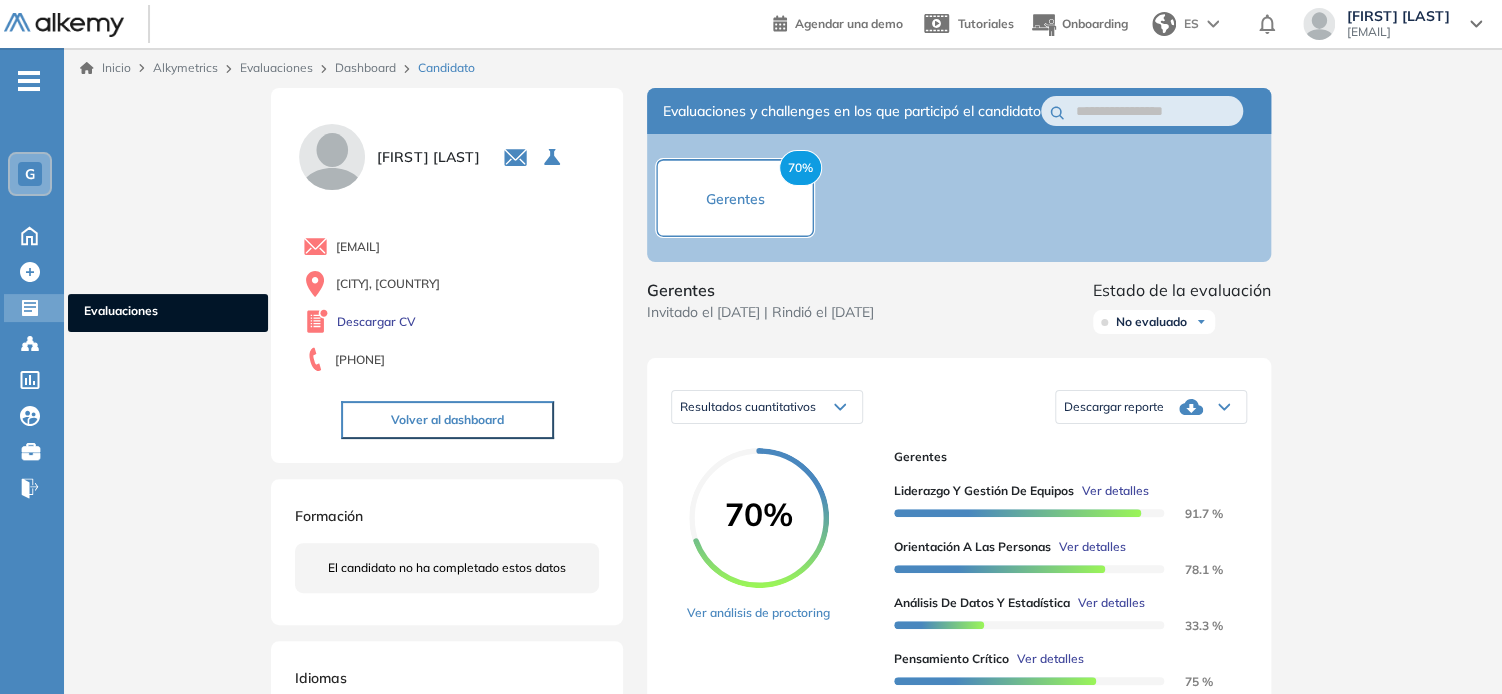 click 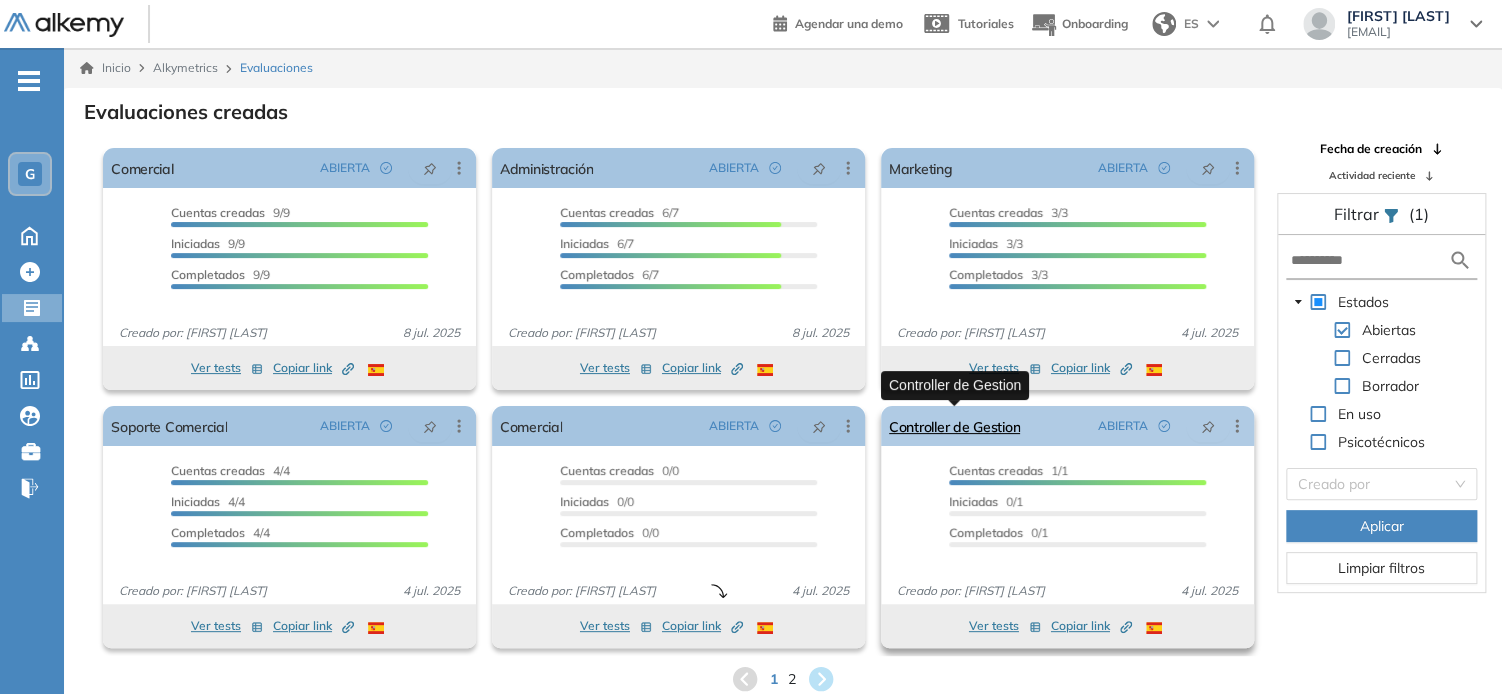 click on "Controller de Gestion" at bounding box center (954, 426) 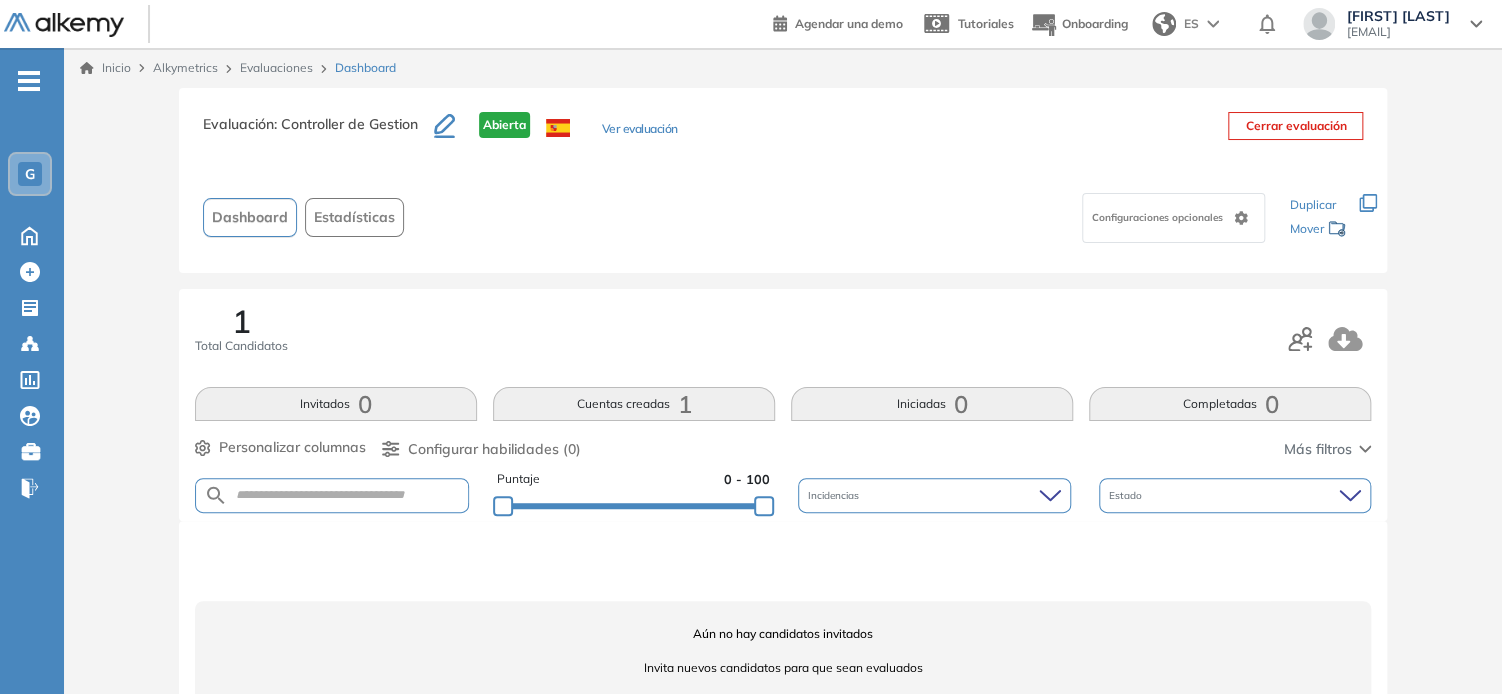 drag, startPoint x: 291, startPoint y: 505, endPoint x: 288, endPoint y: 493, distance: 12.369317 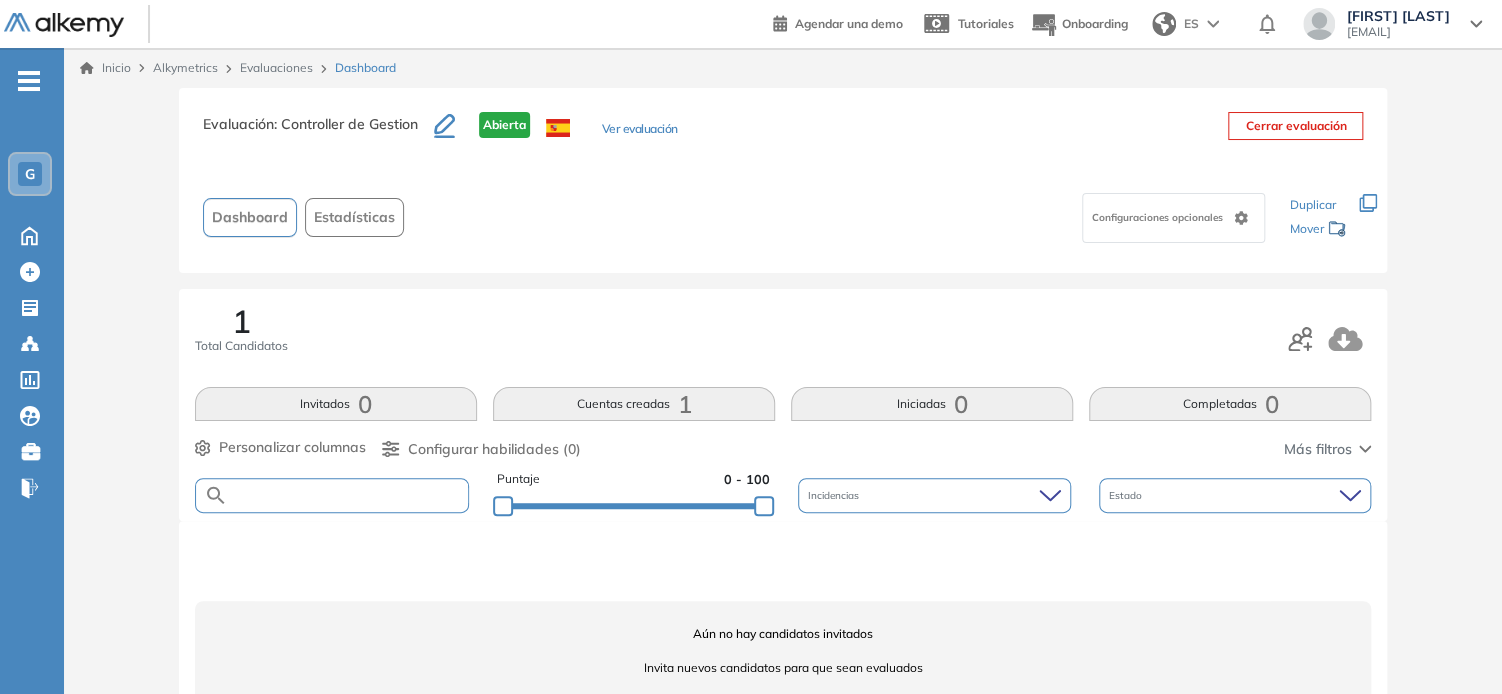 click at bounding box center (348, 495) 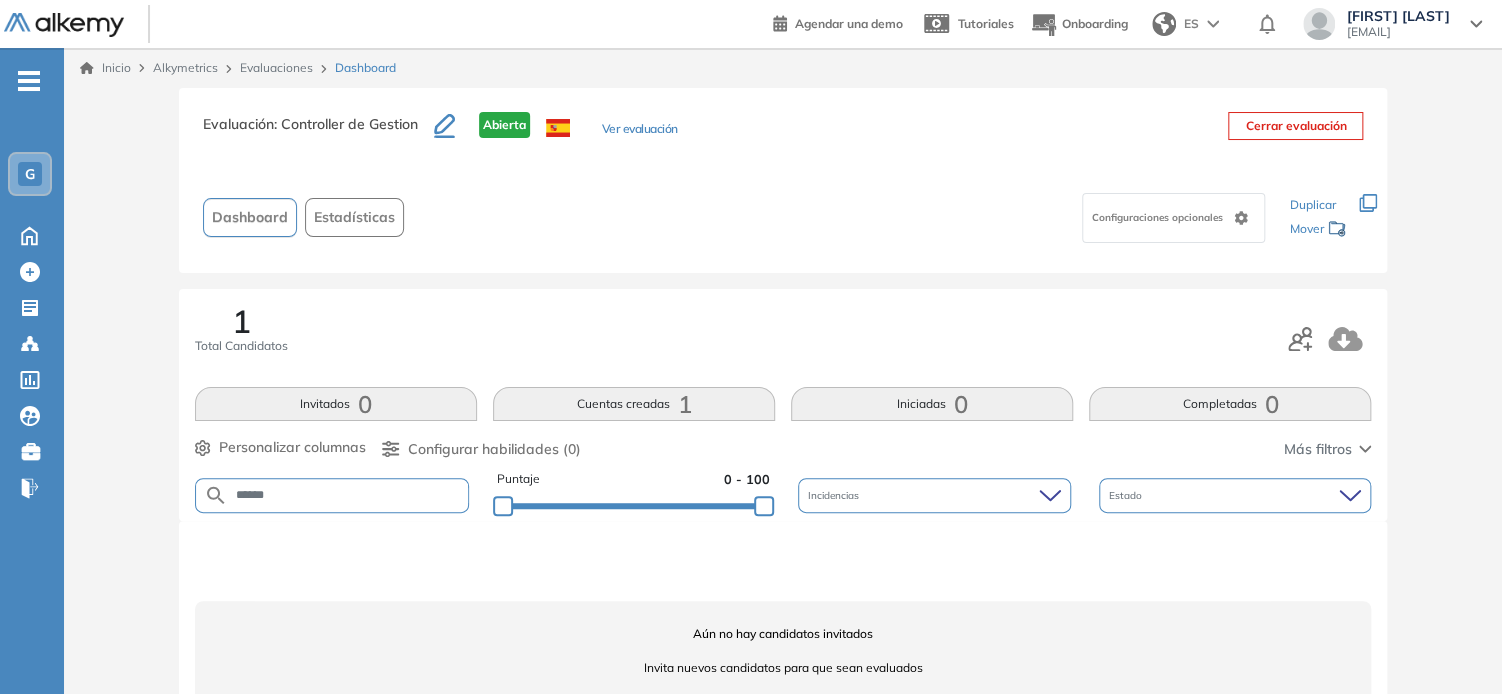 type on "******" 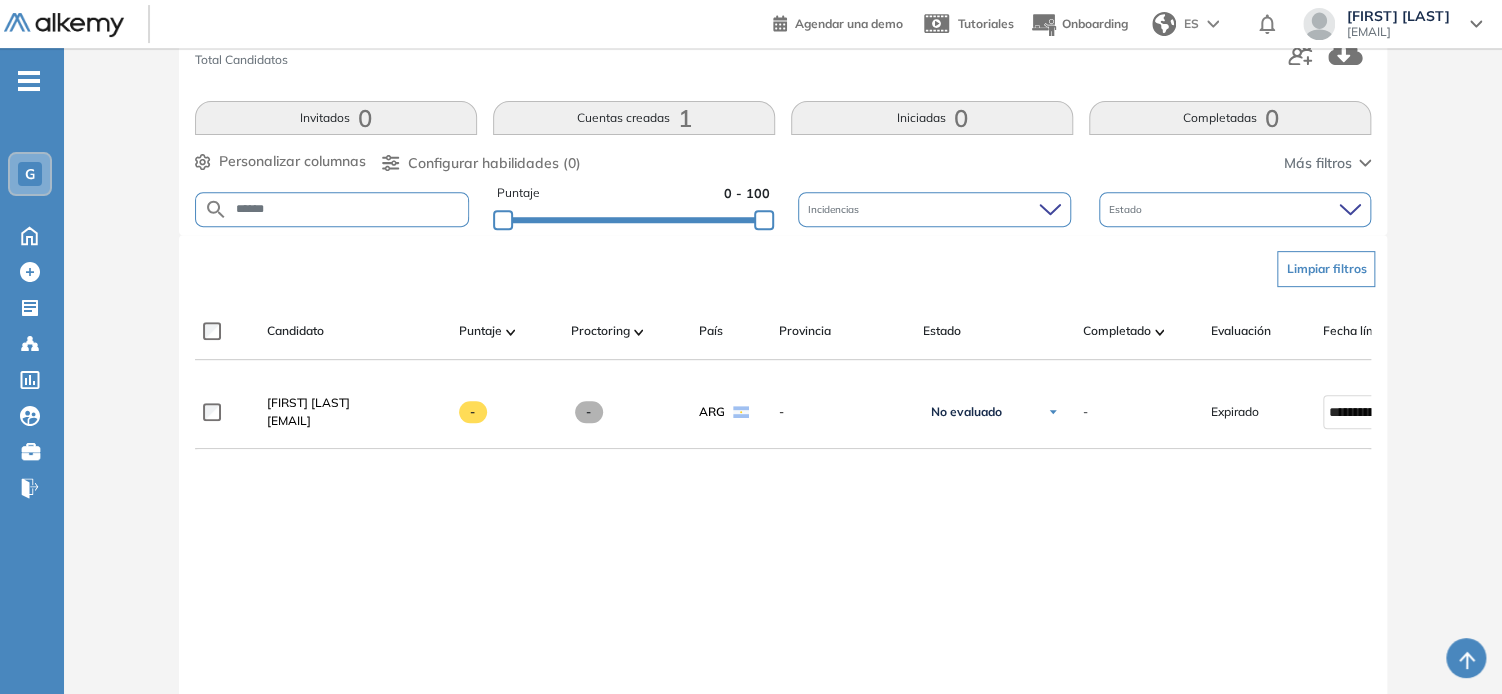 scroll, scrollTop: 300, scrollLeft: 0, axis: vertical 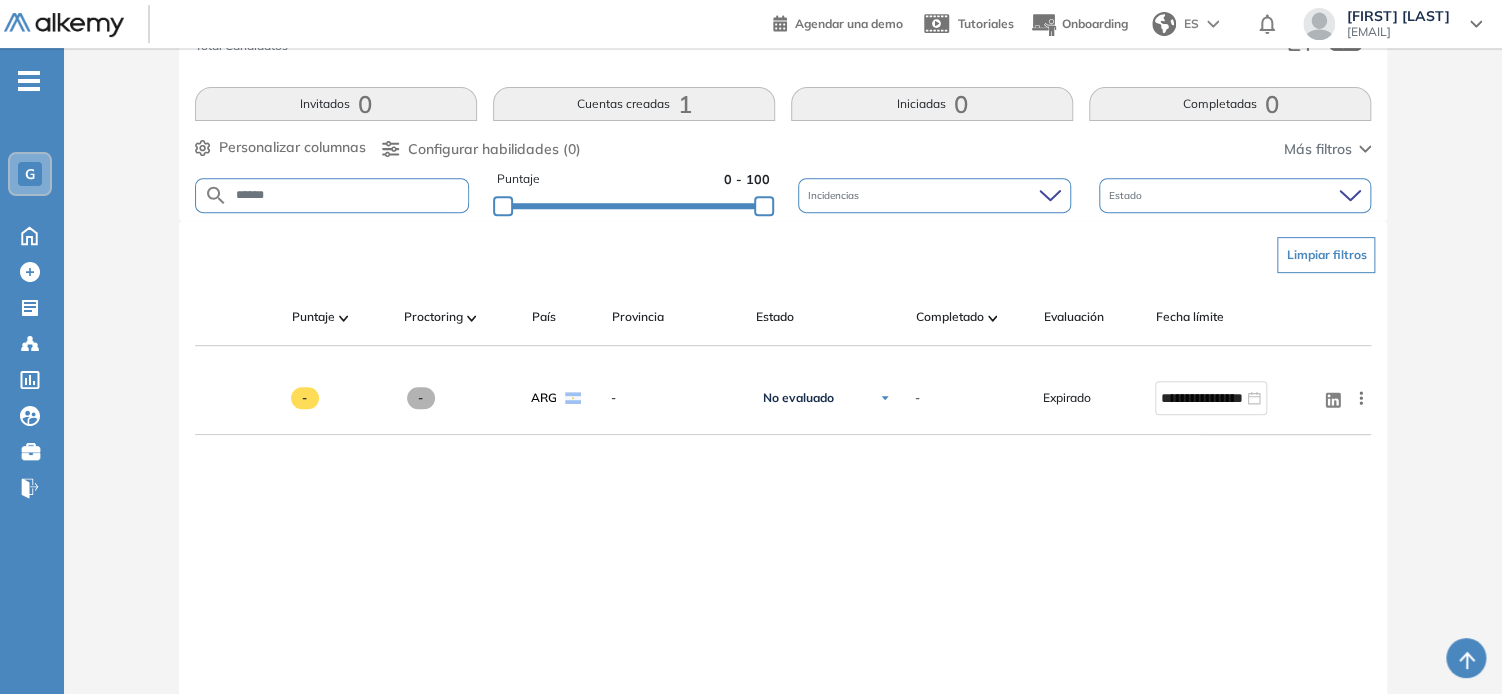 drag, startPoint x: 1184, startPoint y: 359, endPoint x: 1542, endPoint y: 369, distance: 358.13965 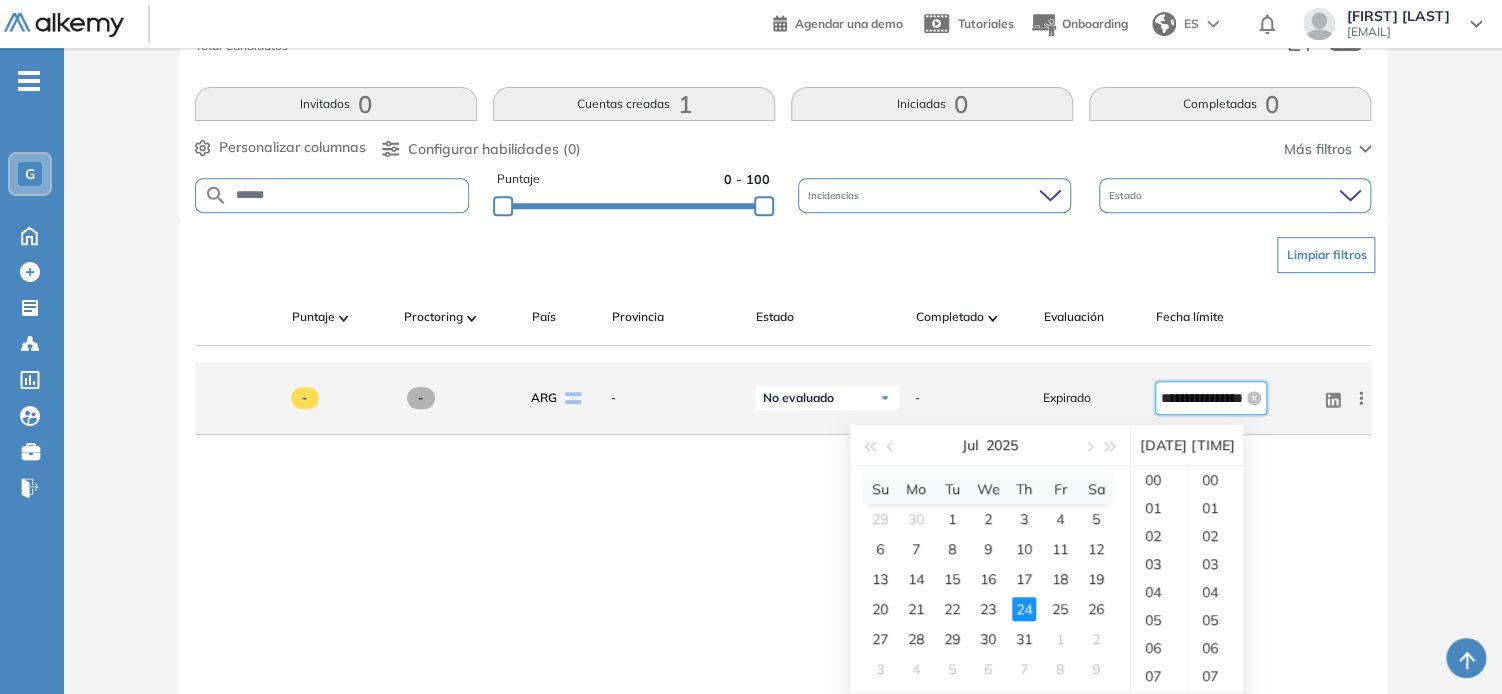 click on "**********" at bounding box center [1202, 398] 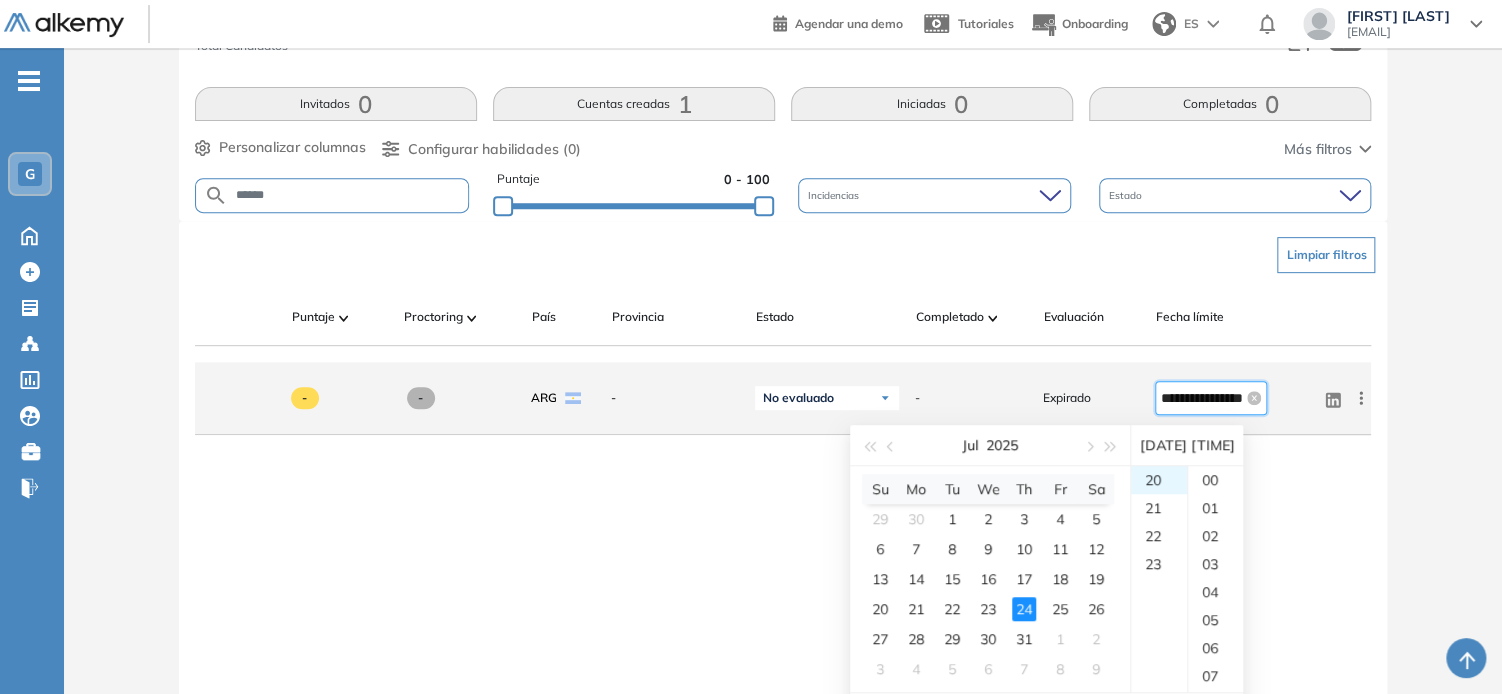 scroll, scrollTop: 1652, scrollLeft: 0, axis: vertical 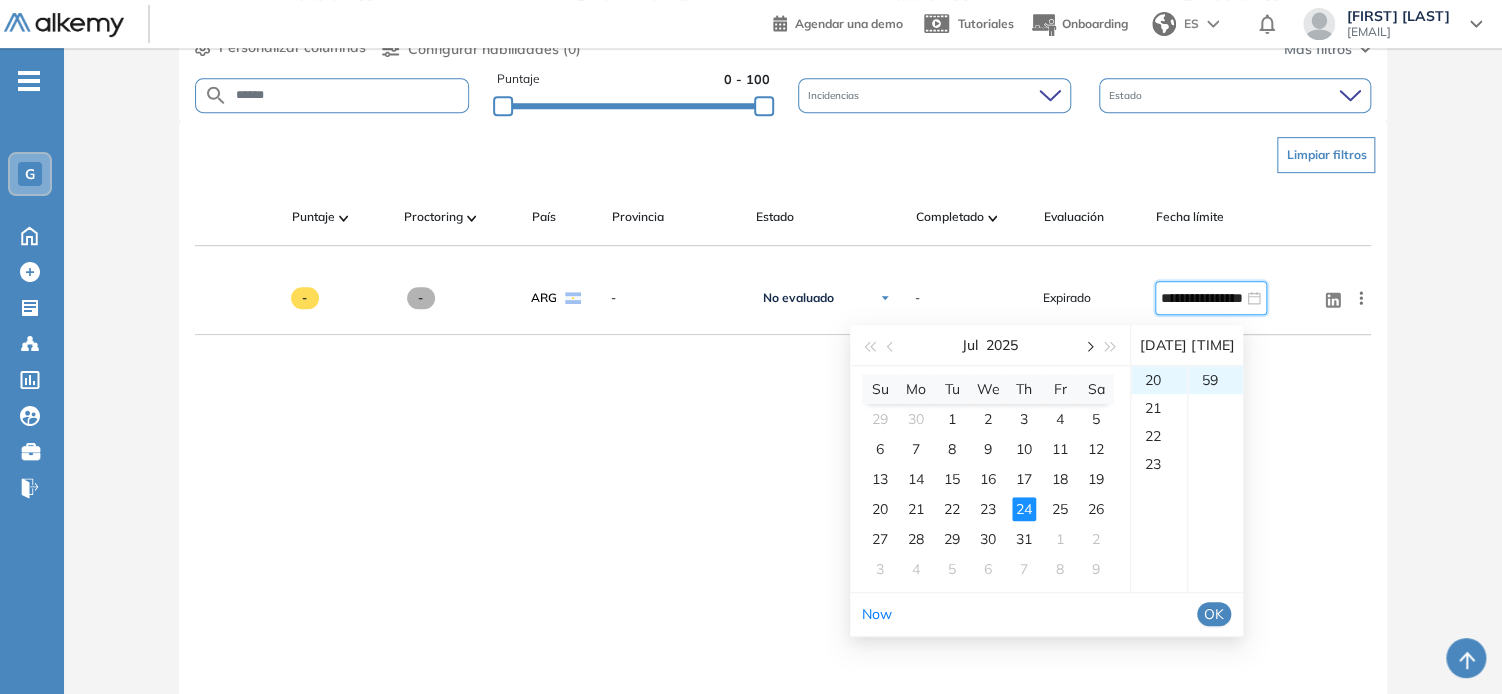 click at bounding box center (1088, 345) 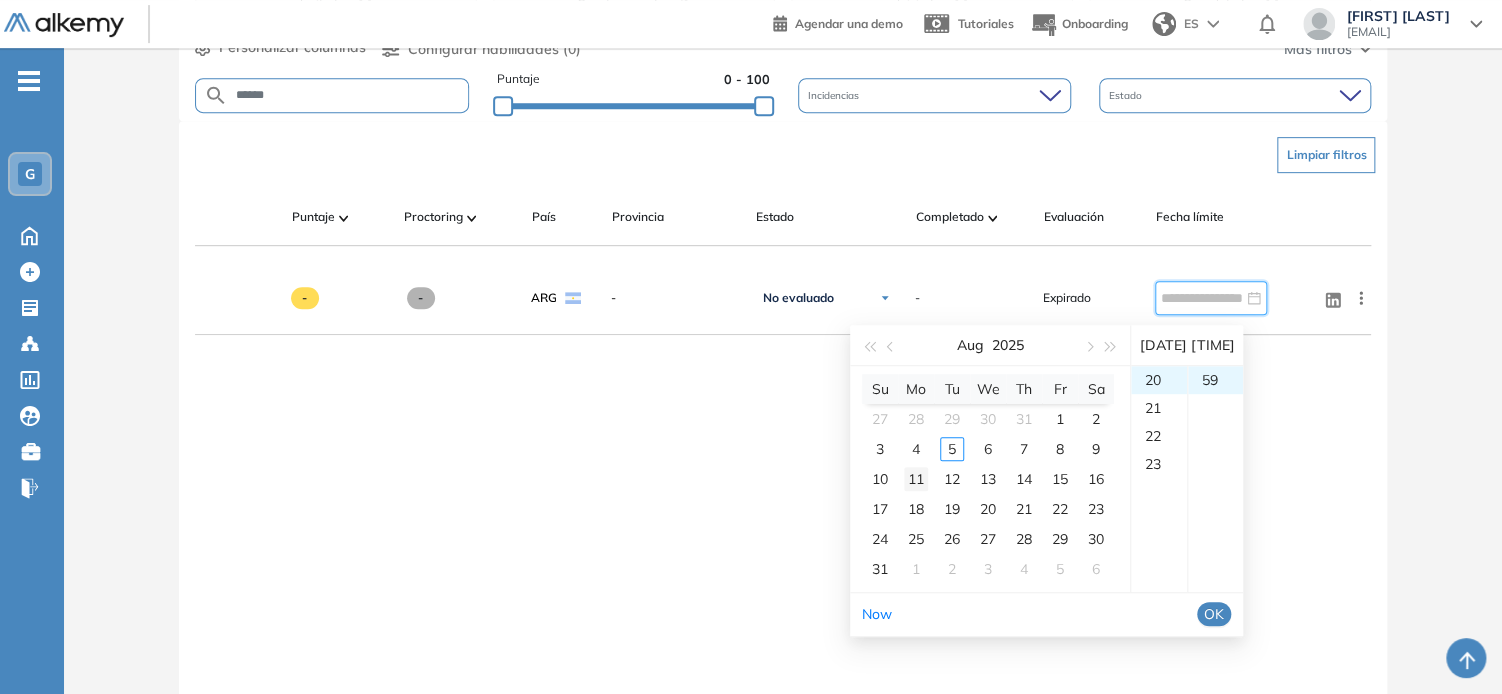click on "11" at bounding box center [916, 479] 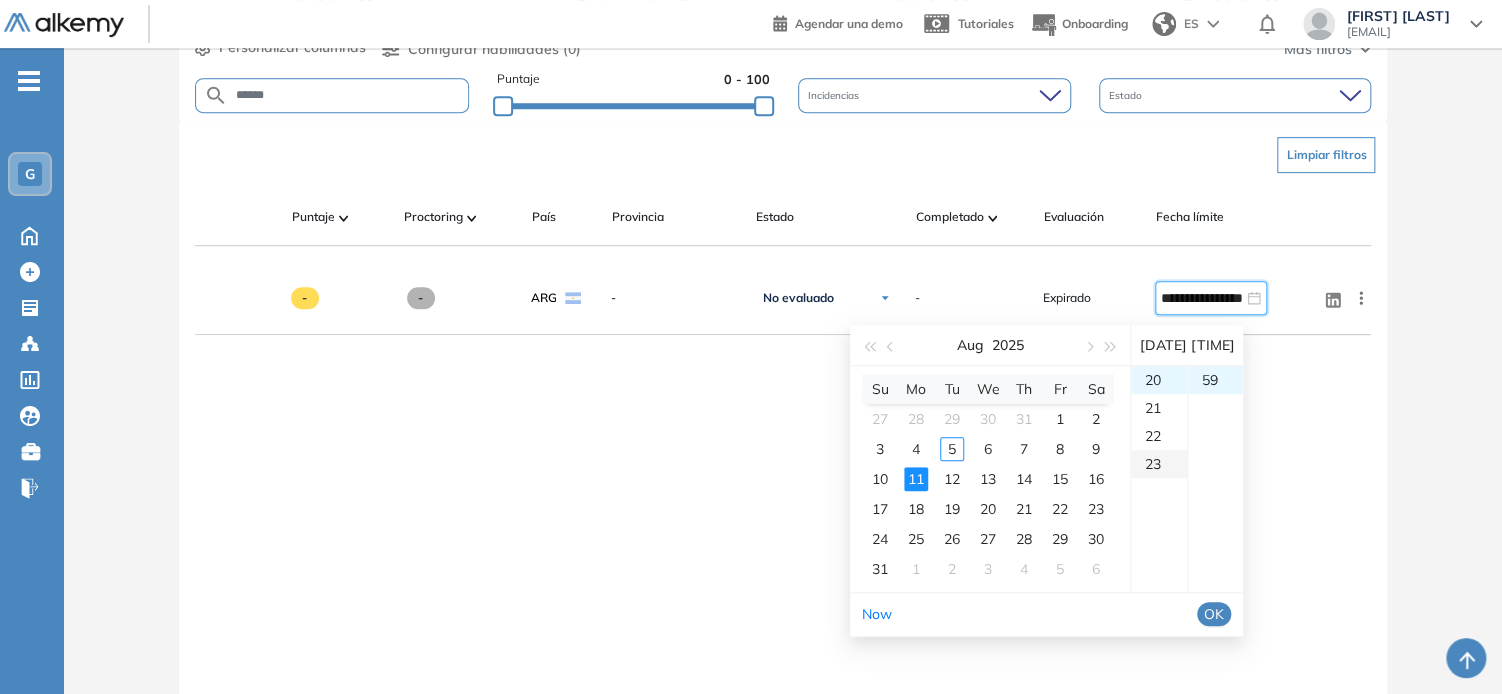 click on "23" at bounding box center [1159, 464] 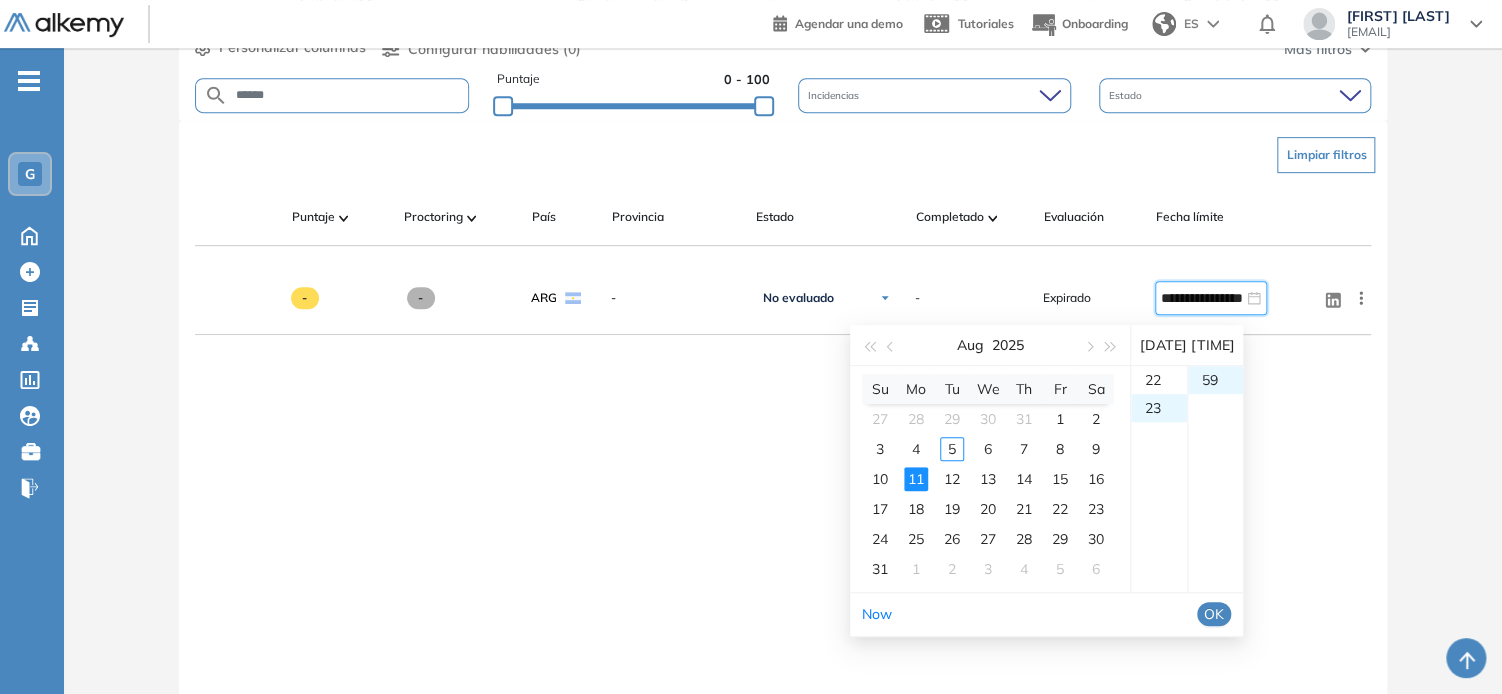 scroll, scrollTop: 644, scrollLeft: 0, axis: vertical 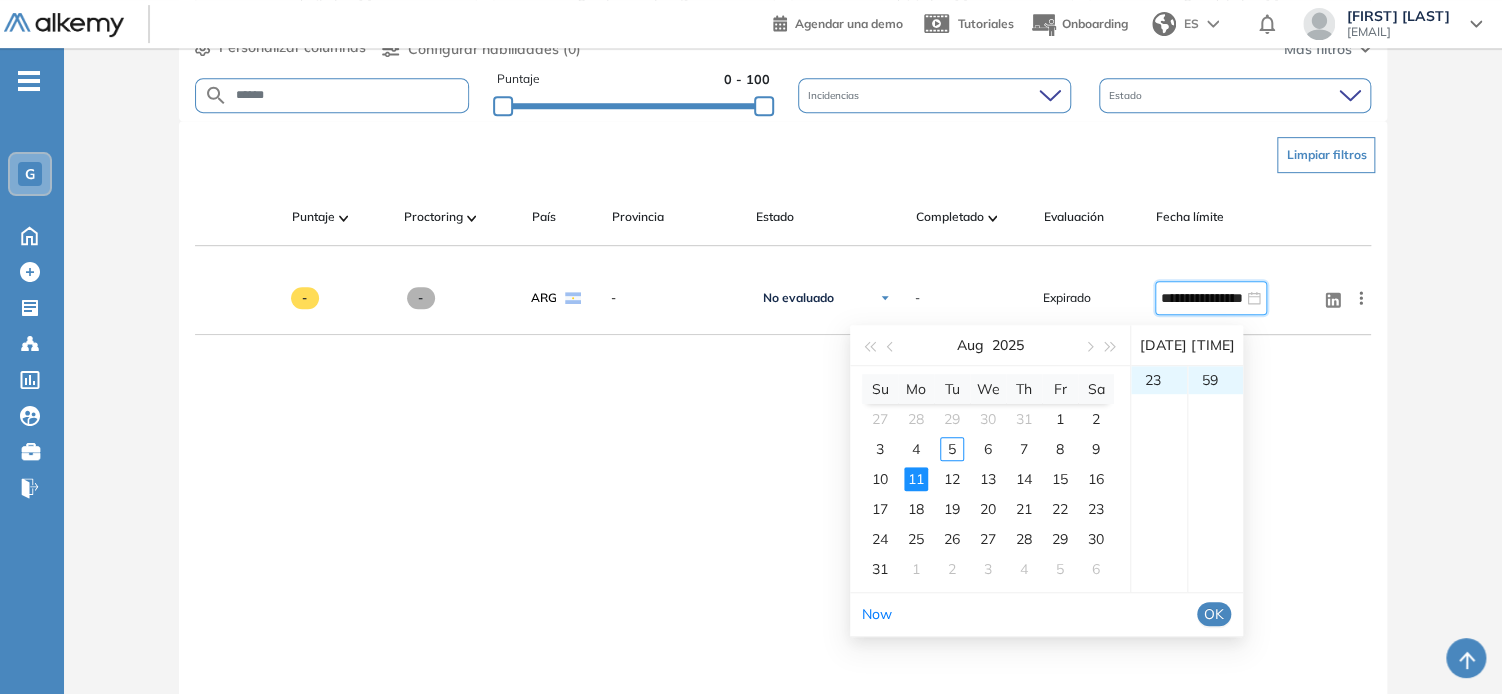 click on "OK" at bounding box center [1214, 614] 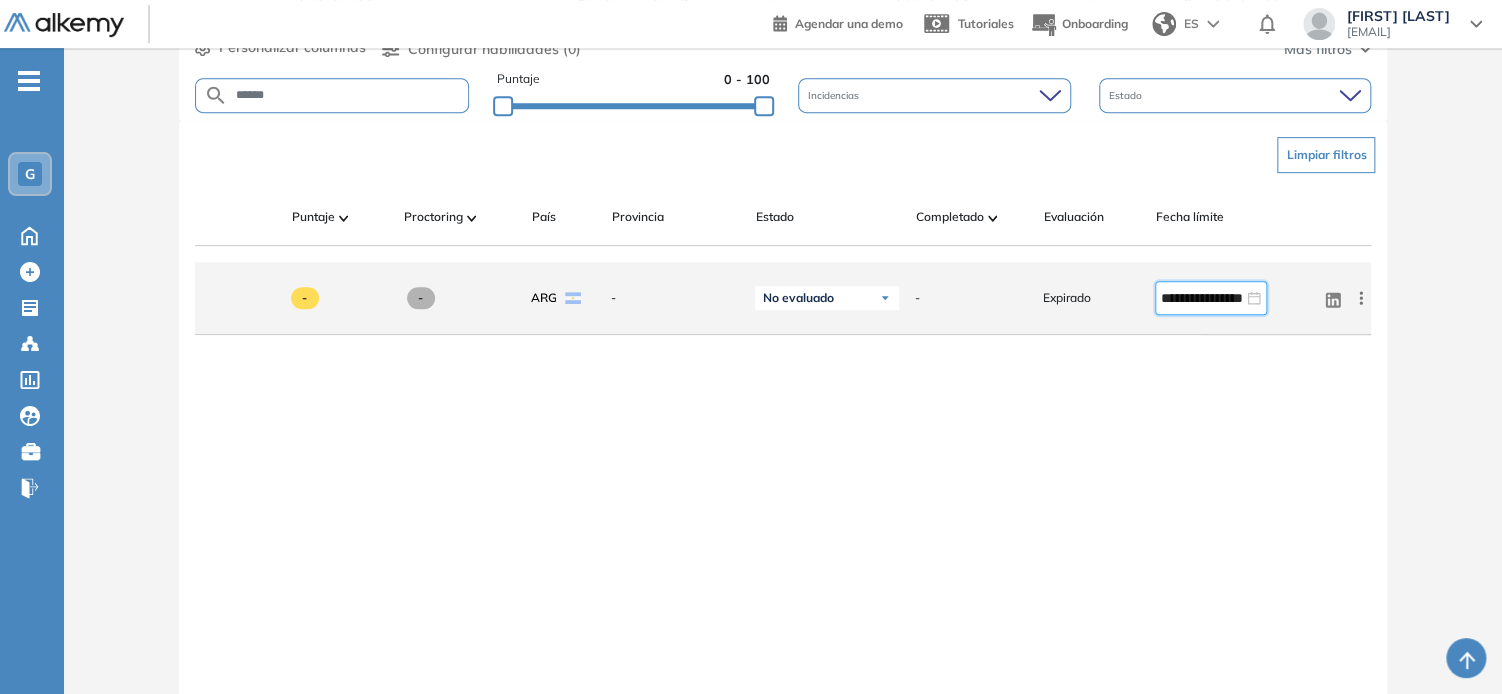 type on "**********" 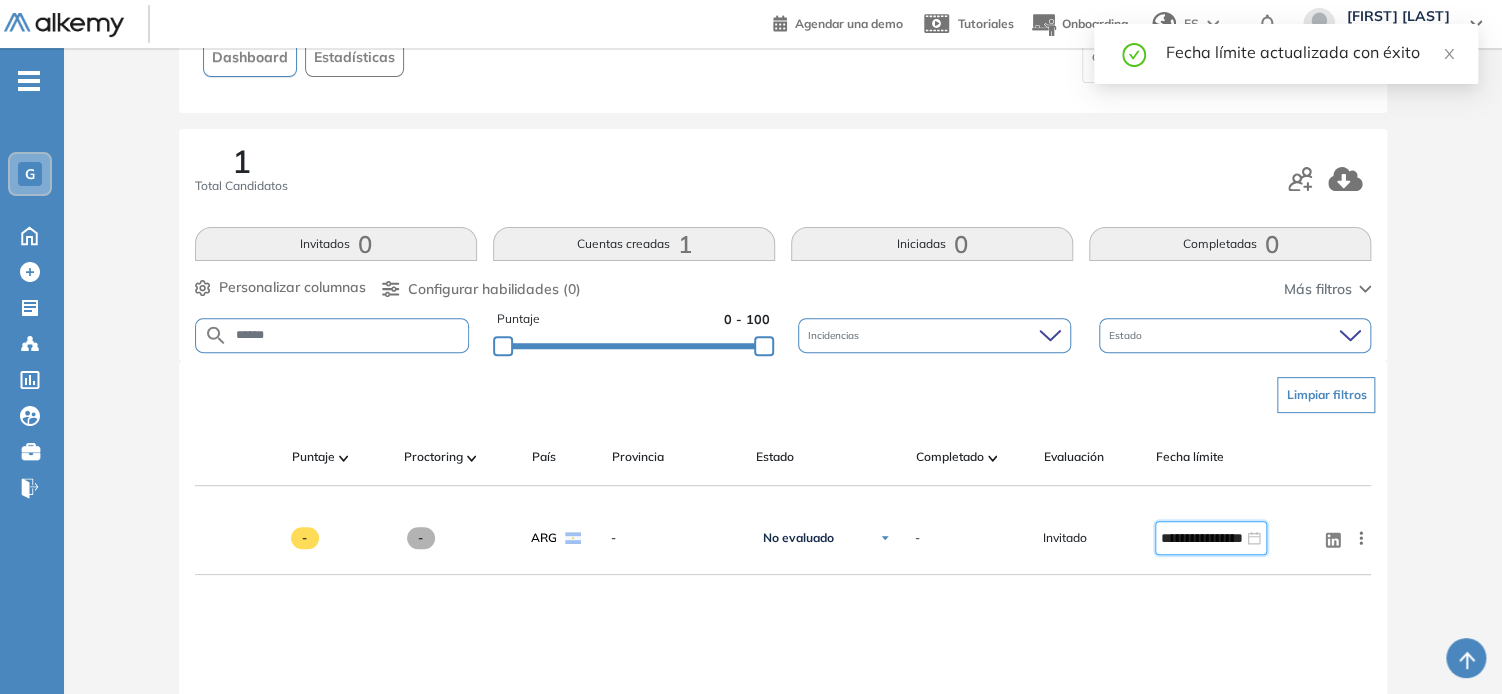 scroll, scrollTop: 100, scrollLeft: 0, axis: vertical 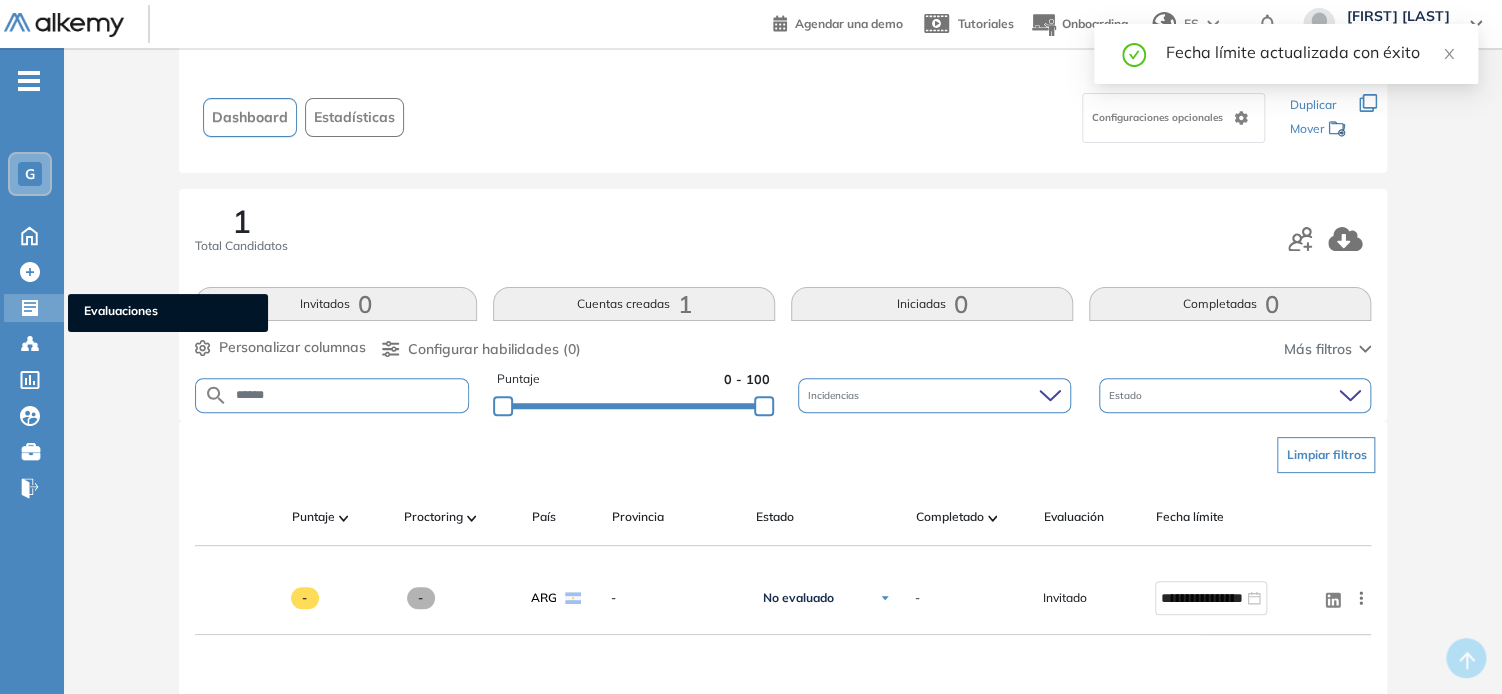 click 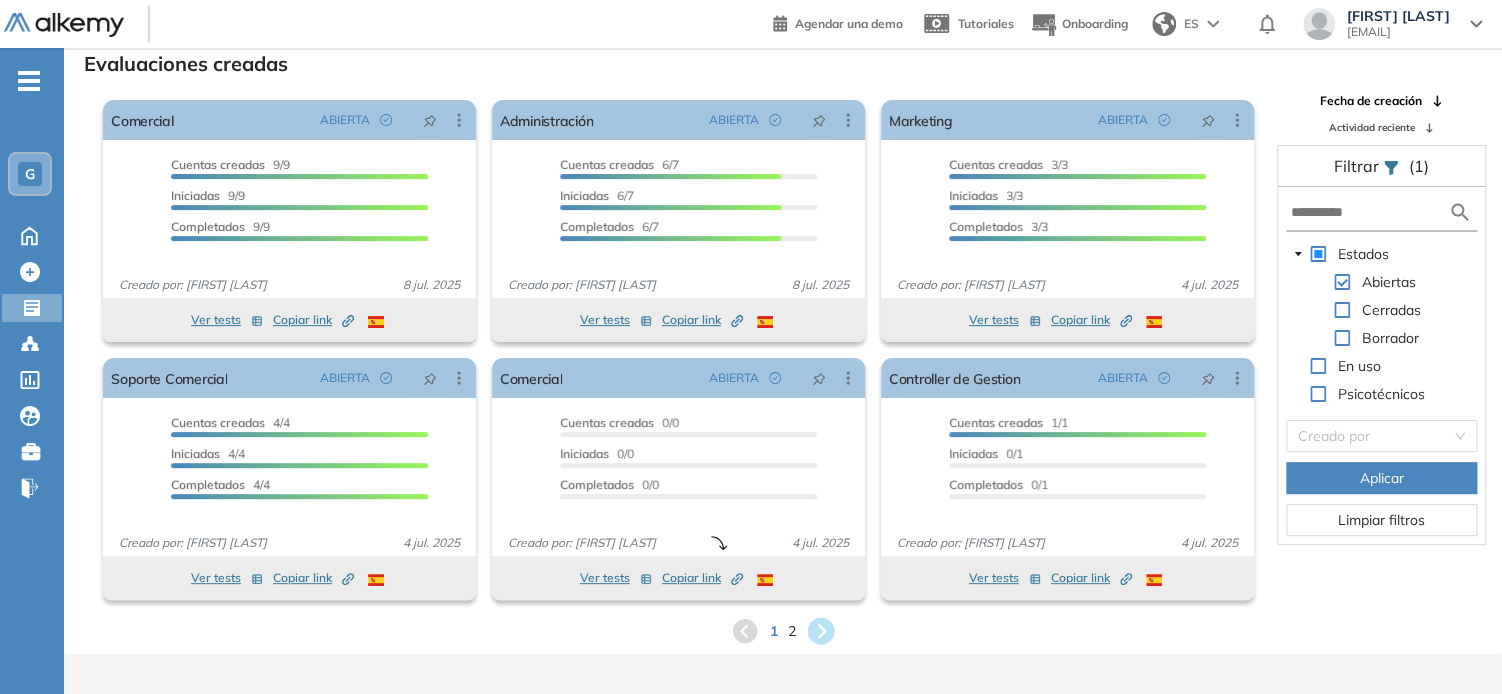 click 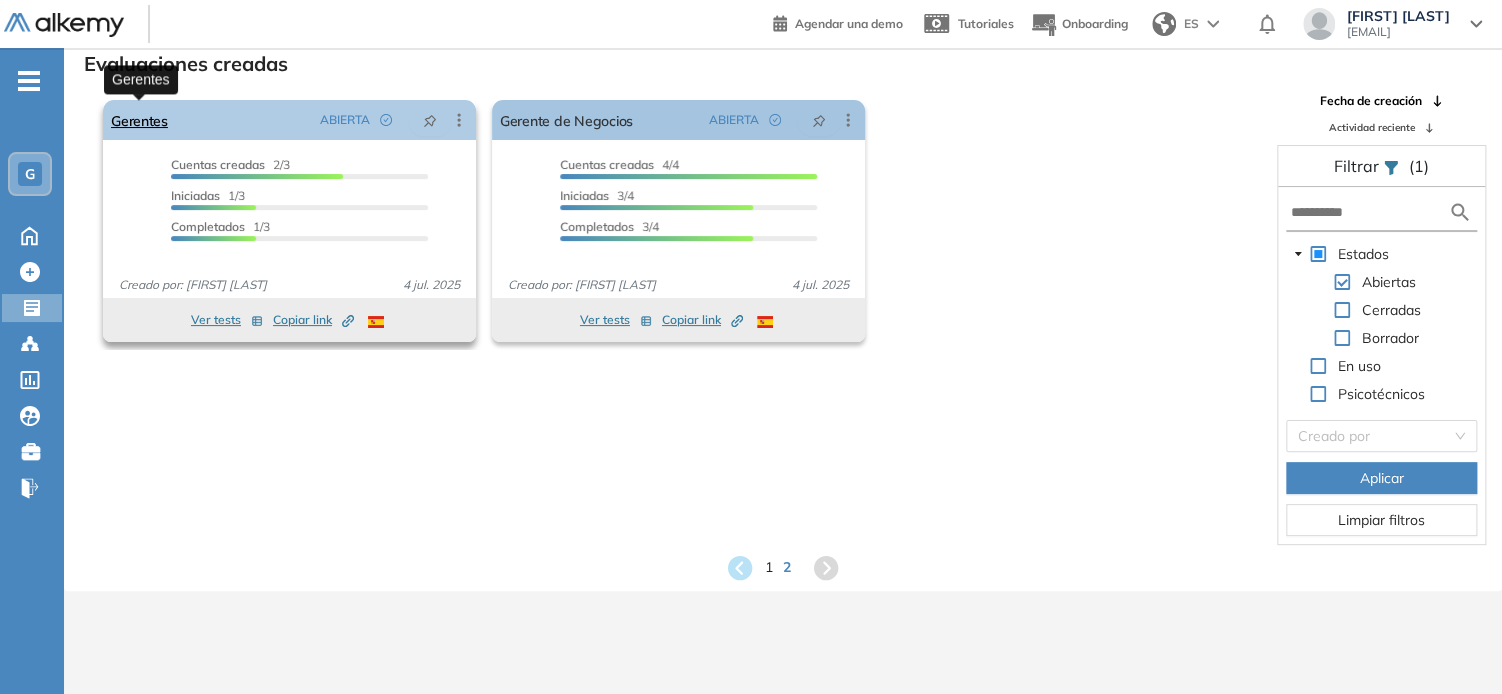 click on "Gerentes" at bounding box center [139, 120] 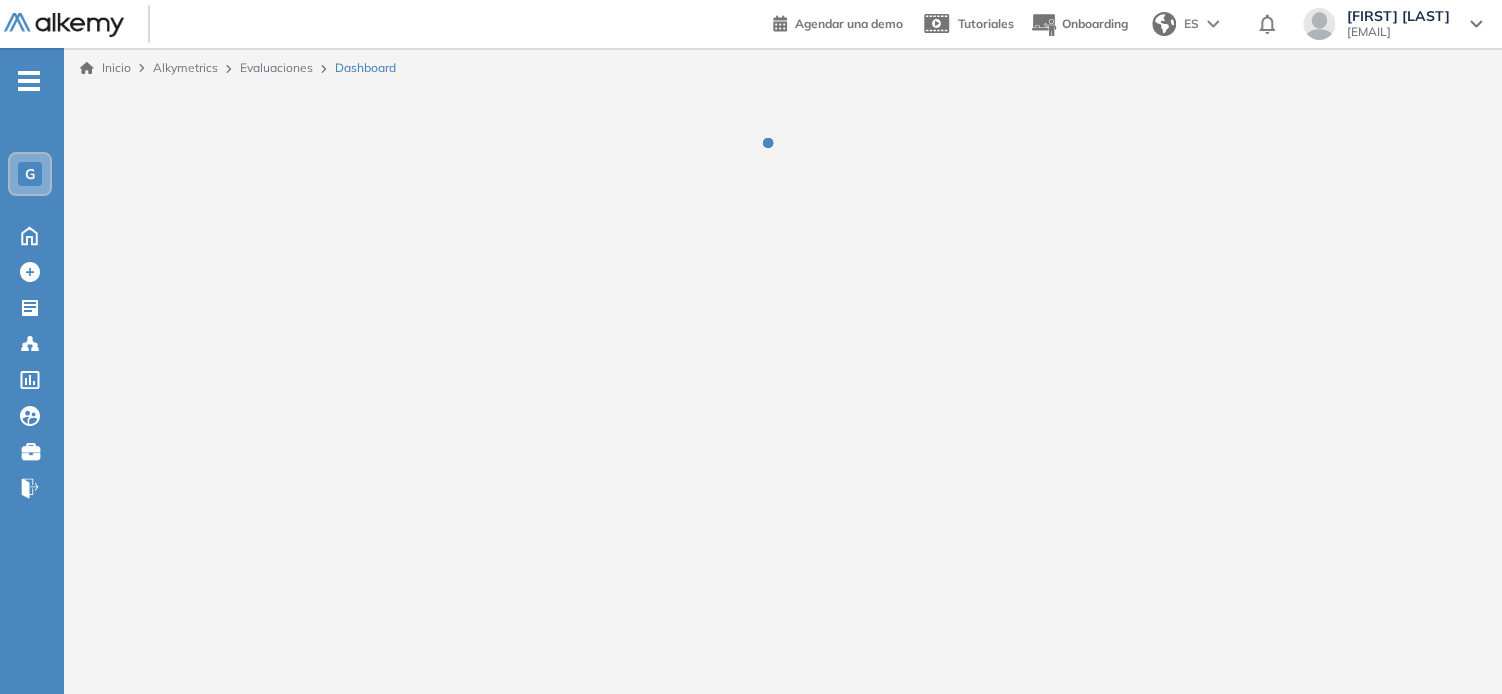 scroll, scrollTop: 0, scrollLeft: 0, axis: both 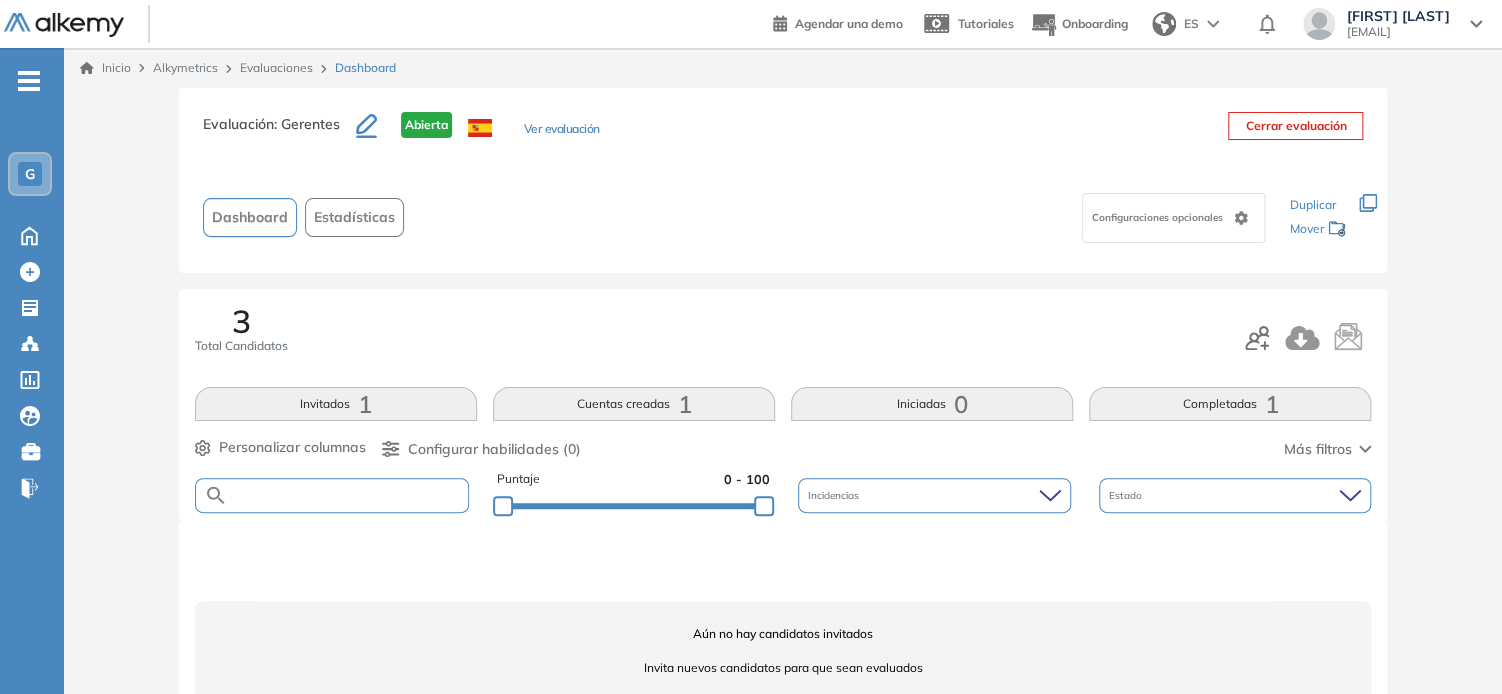click at bounding box center (348, 495) 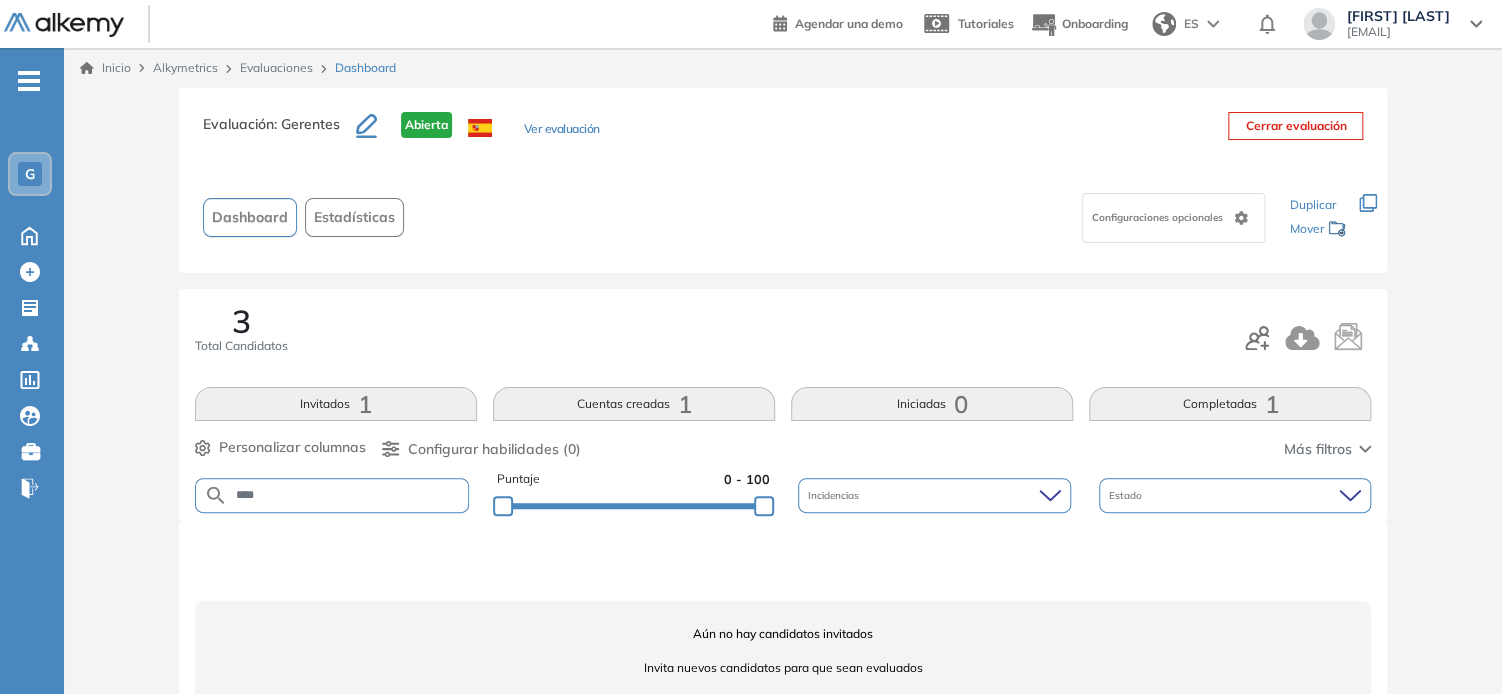 type on "****" 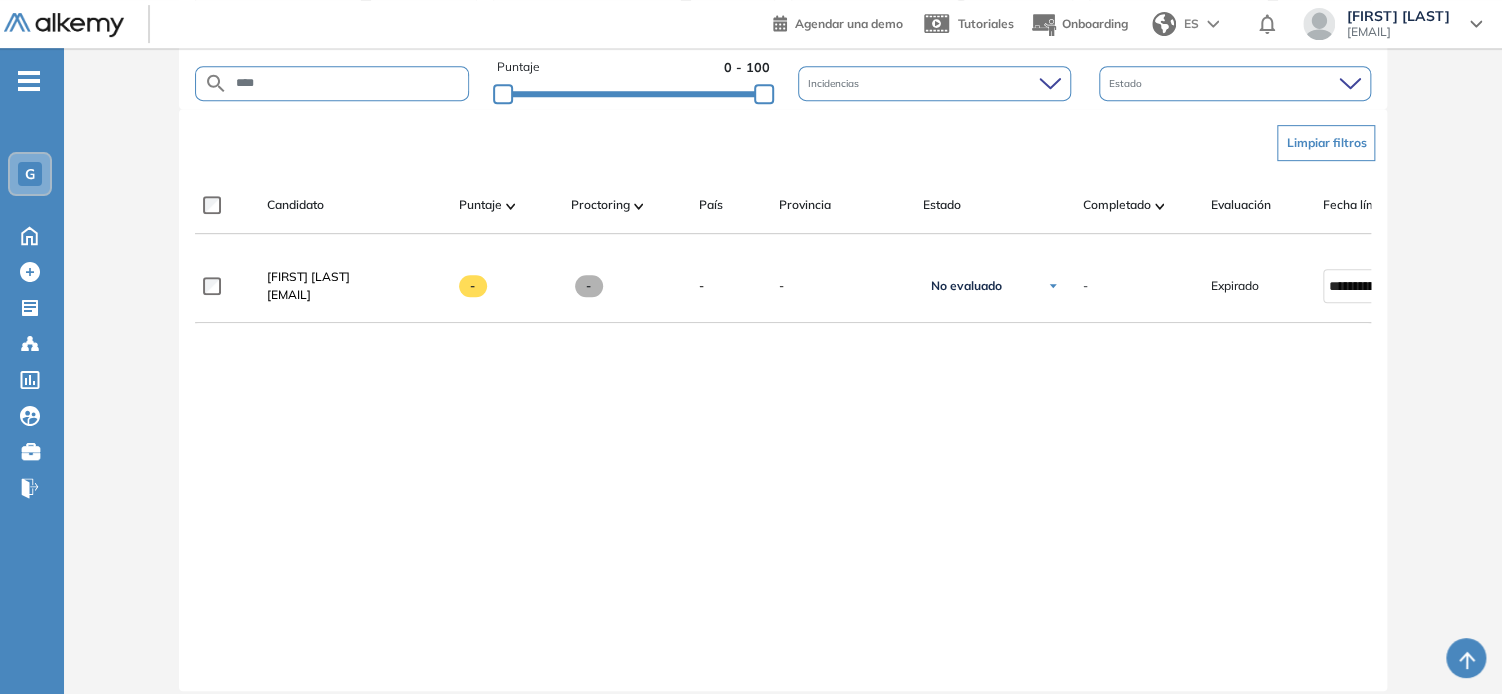 scroll, scrollTop: 447, scrollLeft: 0, axis: vertical 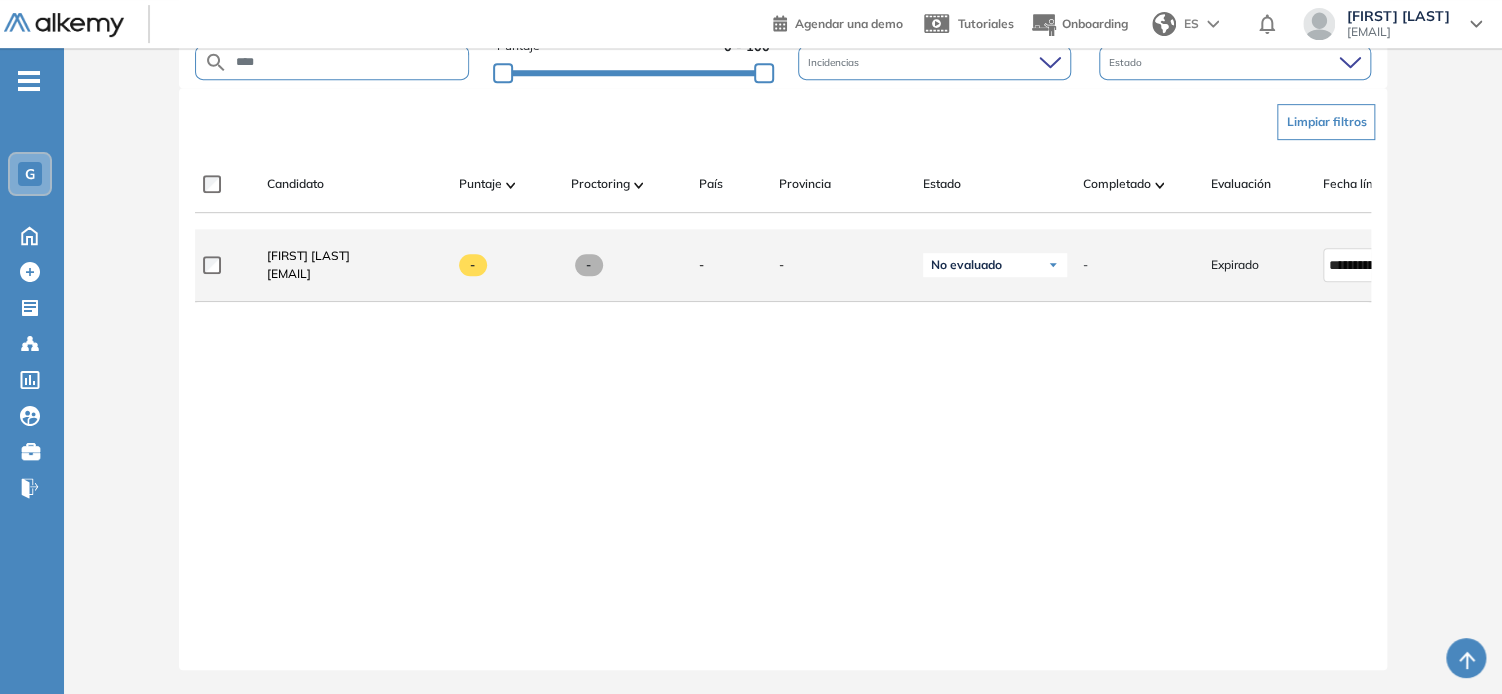 drag, startPoint x: 416, startPoint y: 222, endPoint x: 905, endPoint y: 242, distance: 489.4088 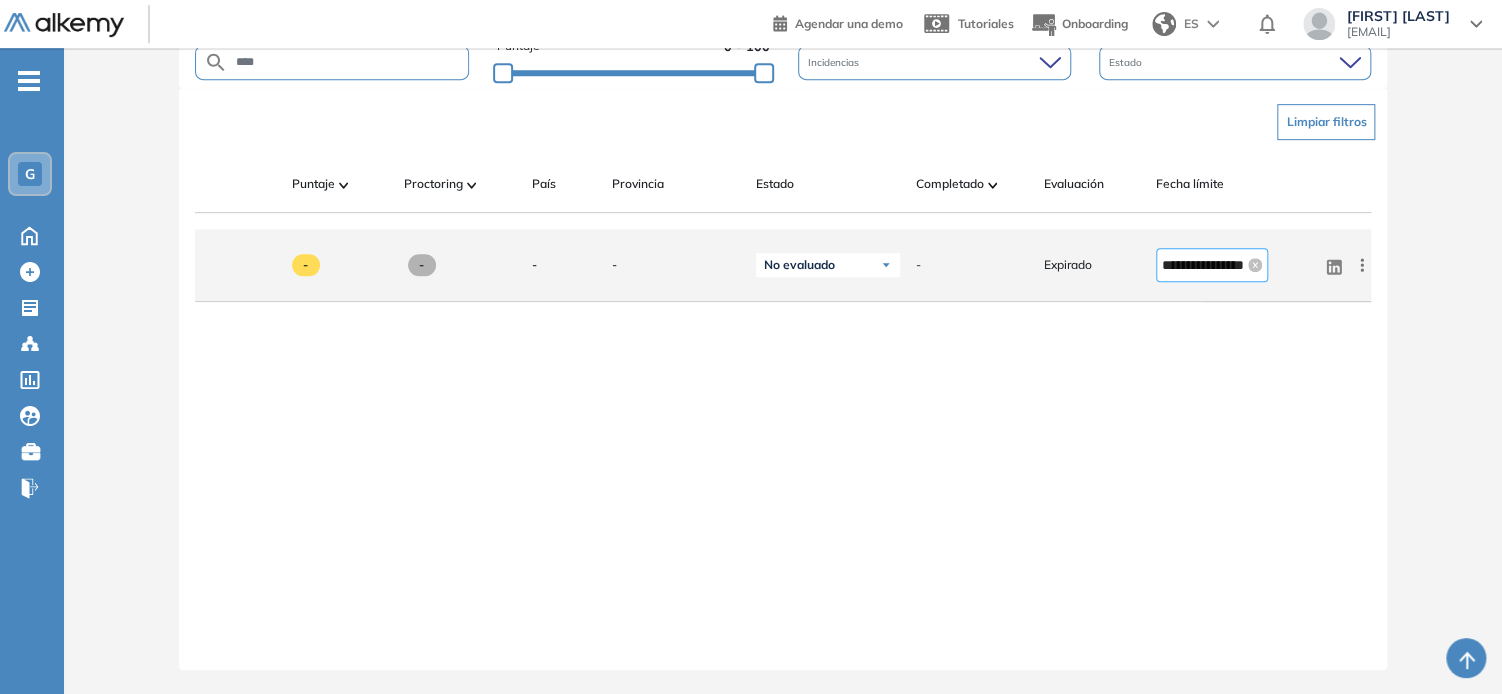 click on "**********" at bounding box center [1203, 265] 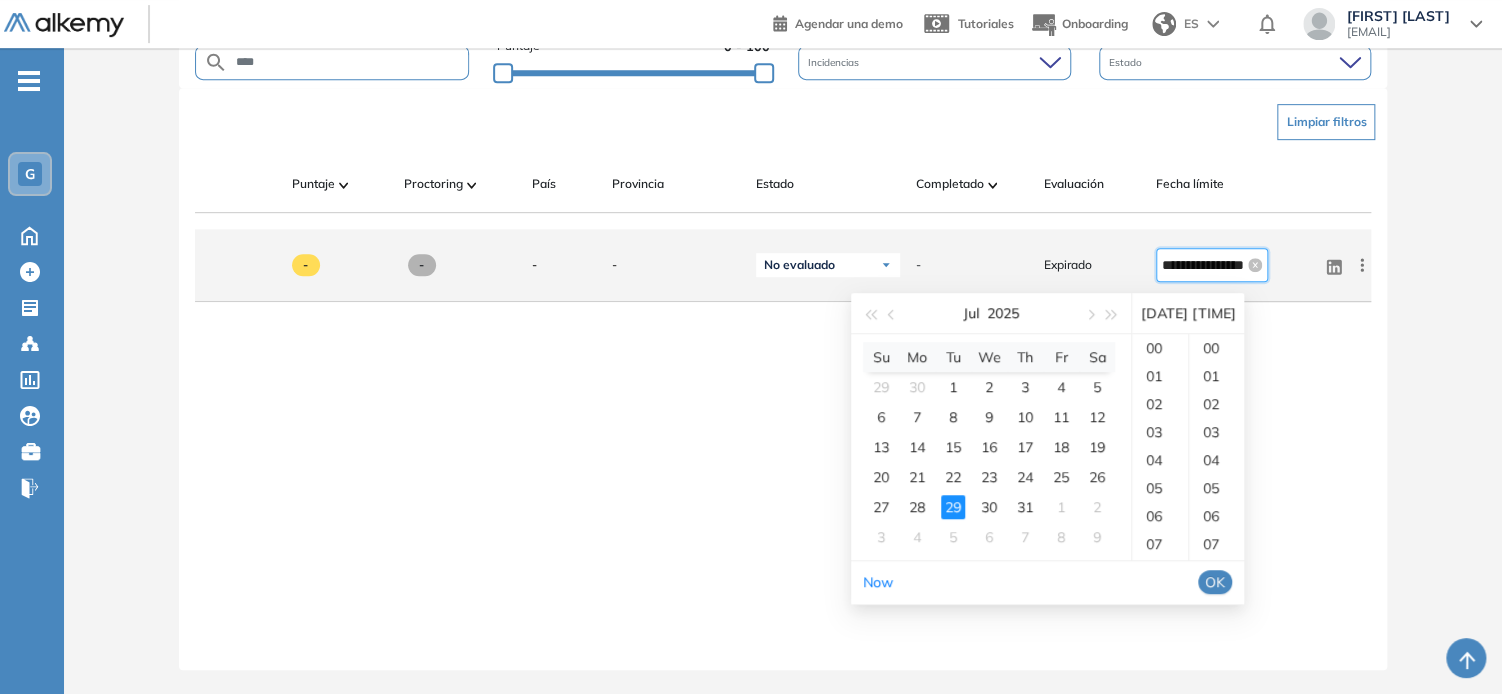 scroll, scrollTop: 560, scrollLeft: 0, axis: vertical 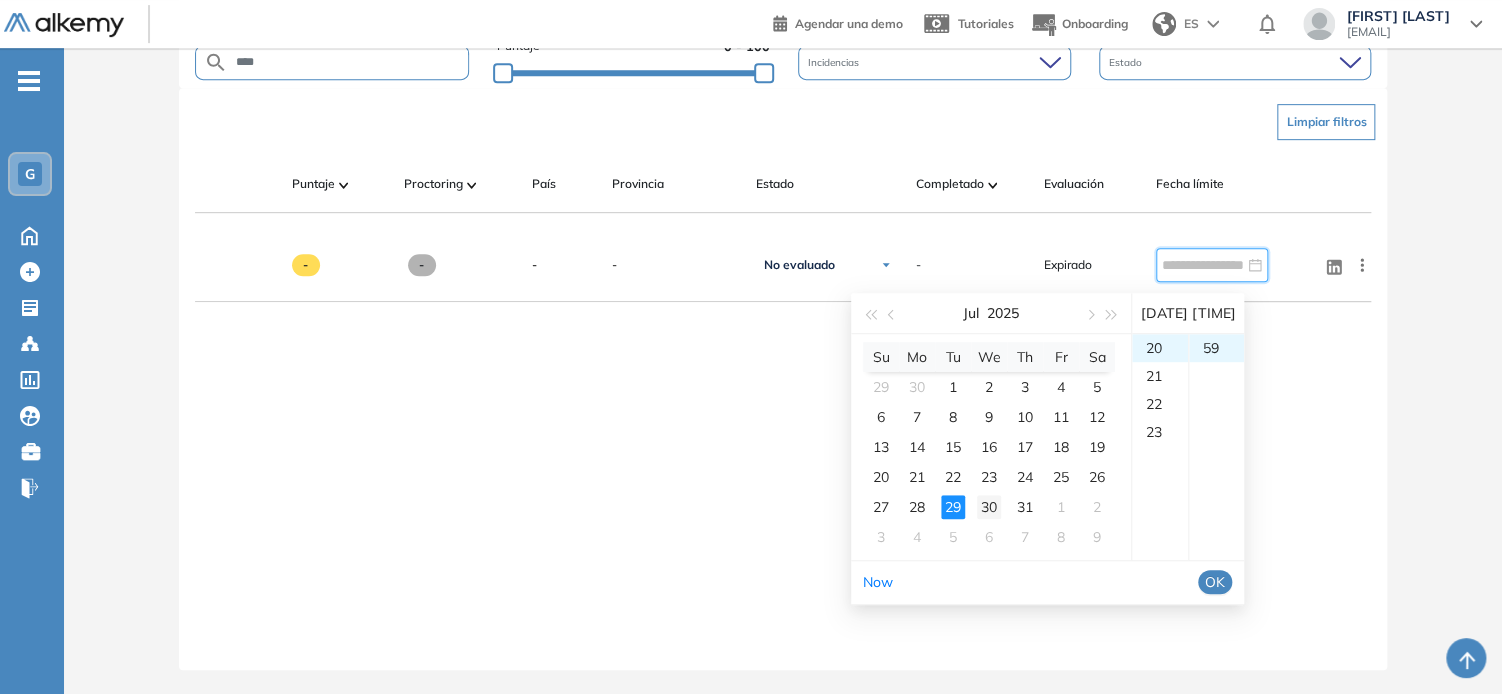 click on "30" at bounding box center [989, 507] 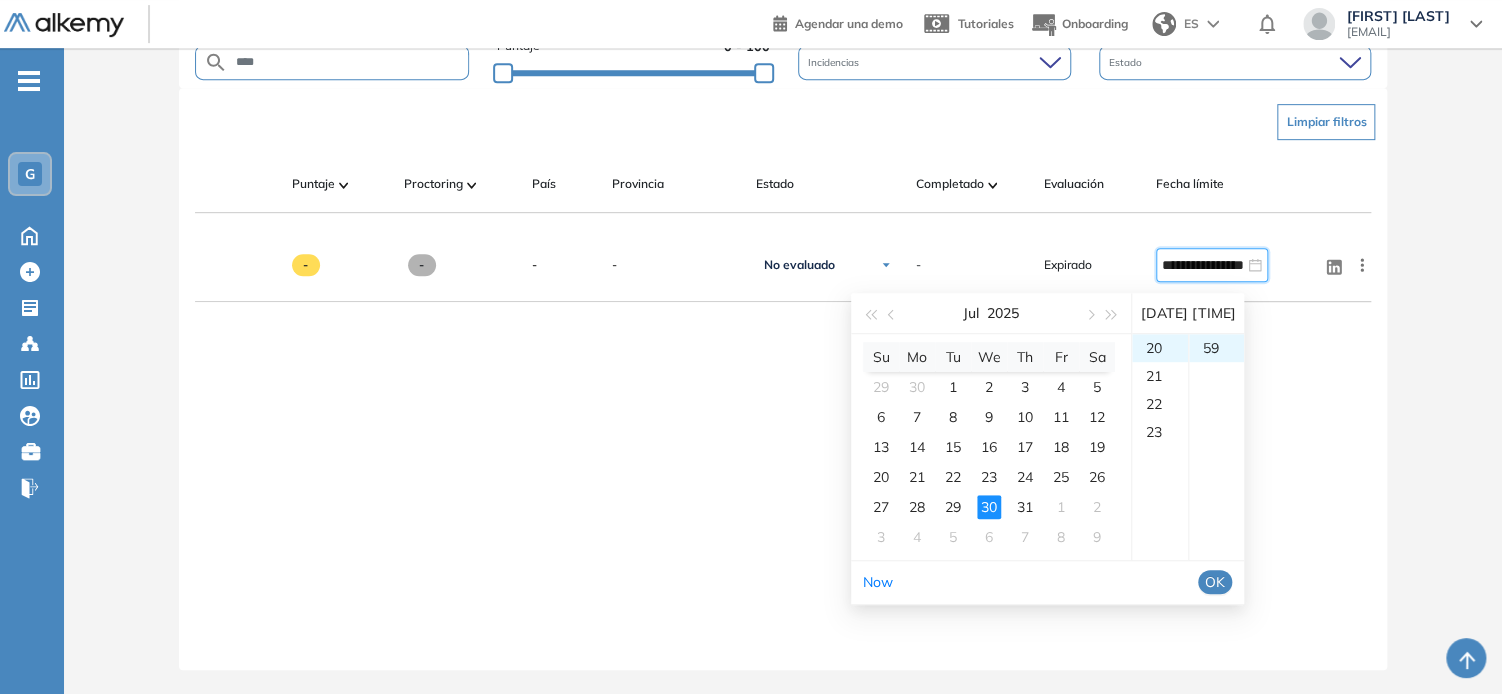 click on "OK" at bounding box center (1215, 582) 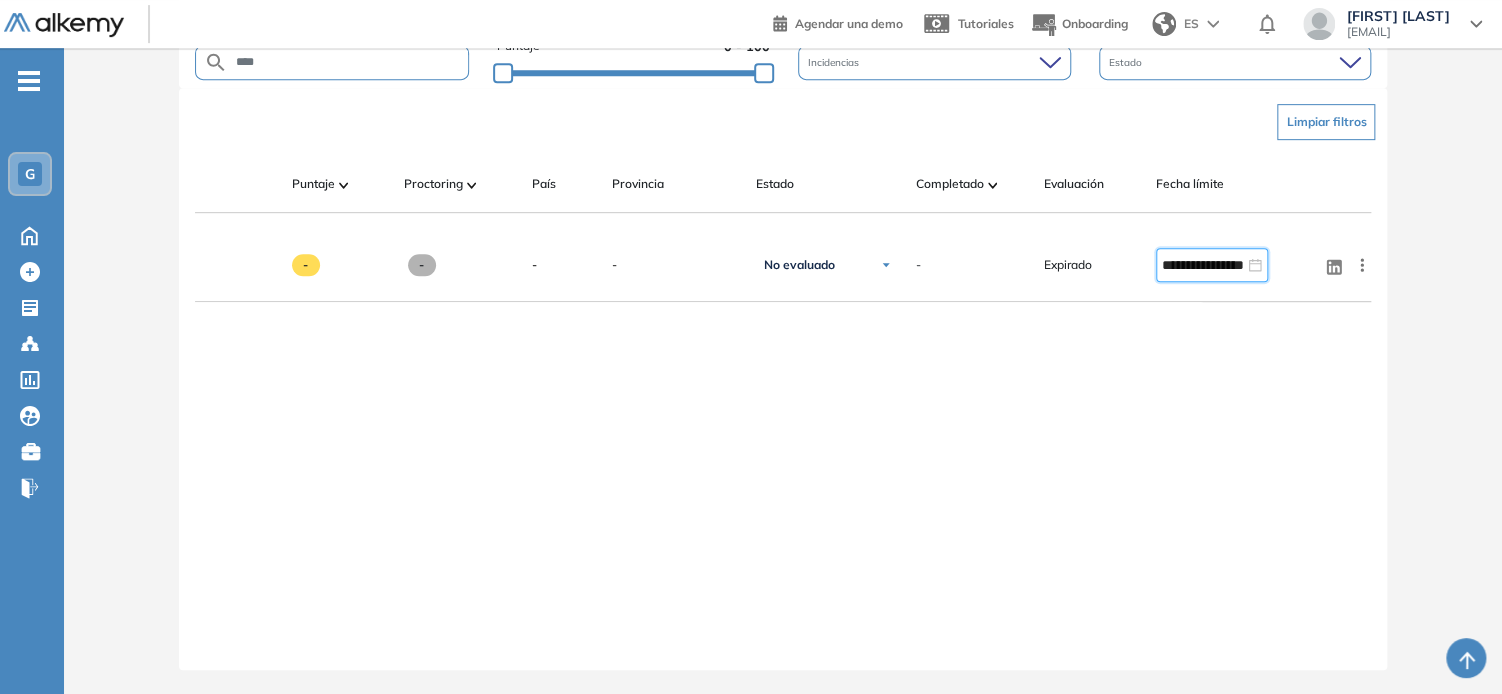 type on "**********" 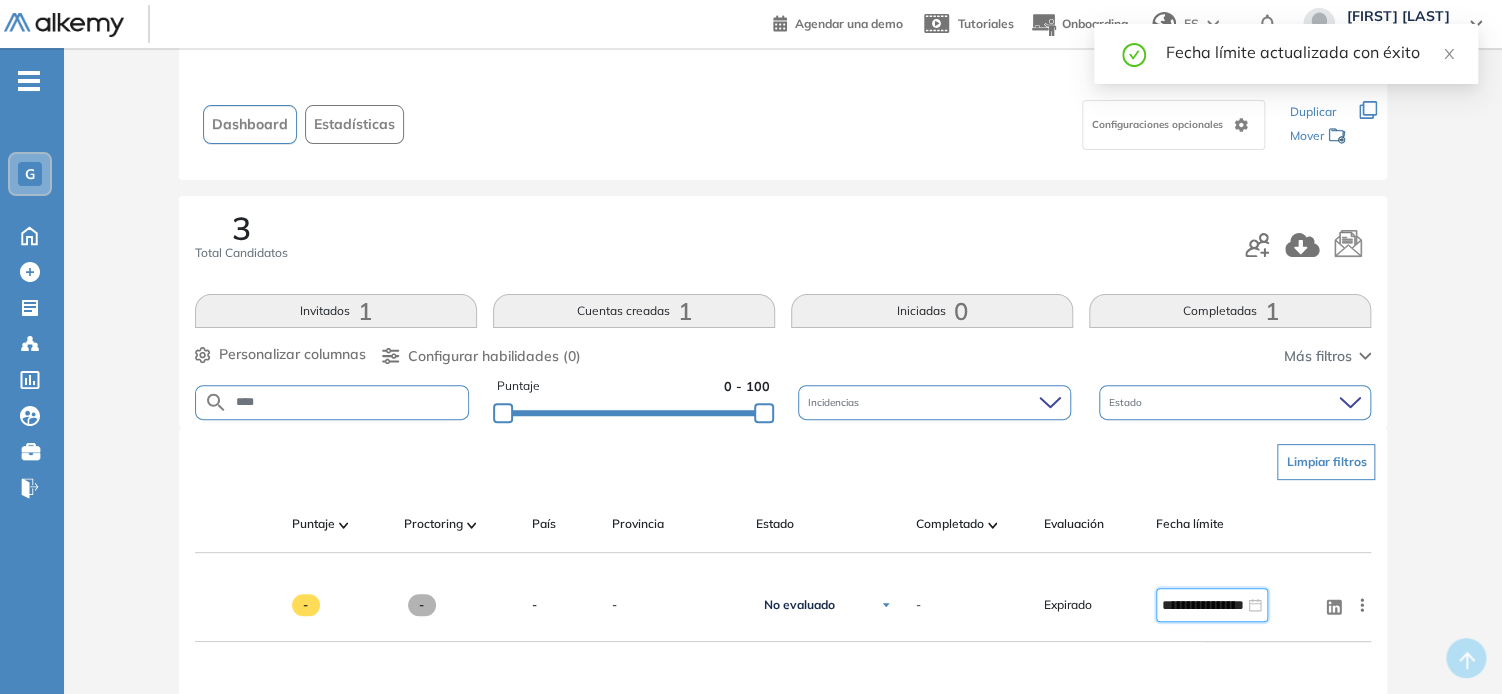 scroll, scrollTop: 47, scrollLeft: 0, axis: vertical 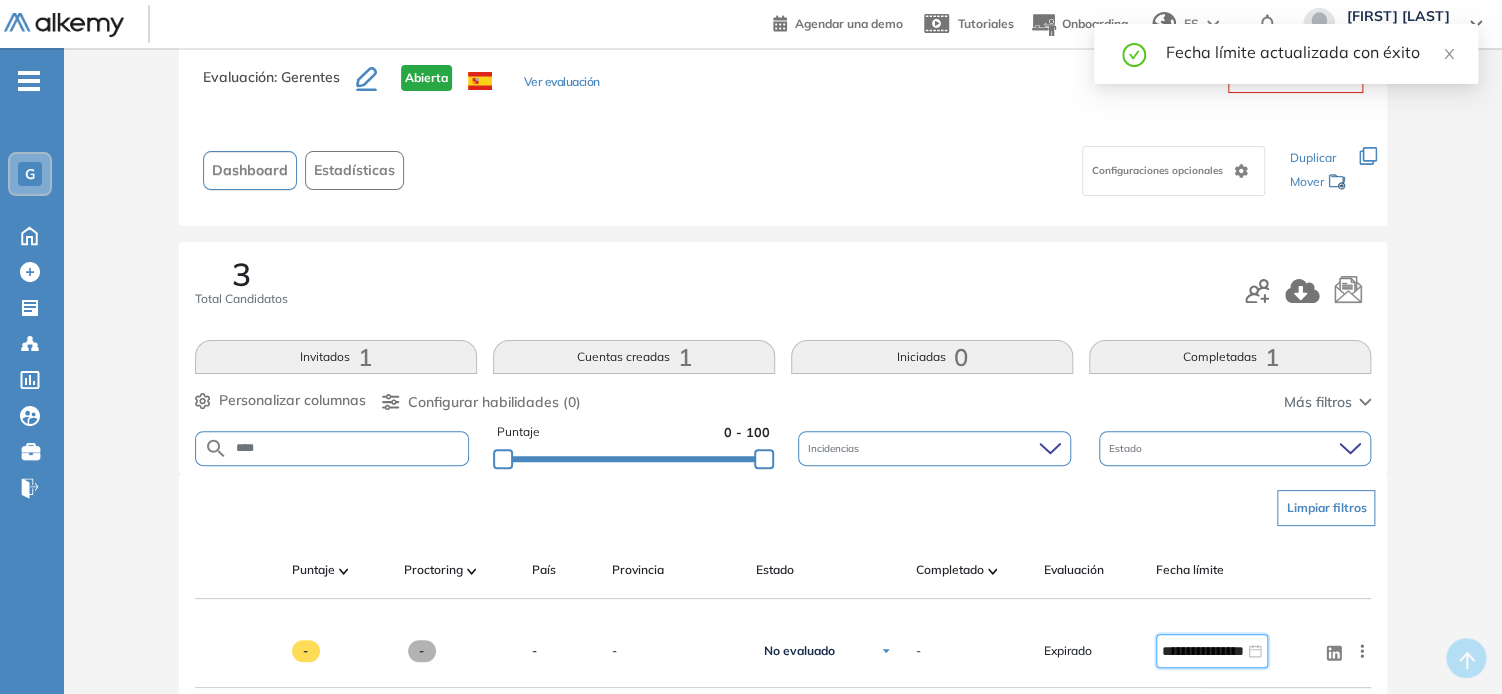click on "****" at bounding box center [348, 448] 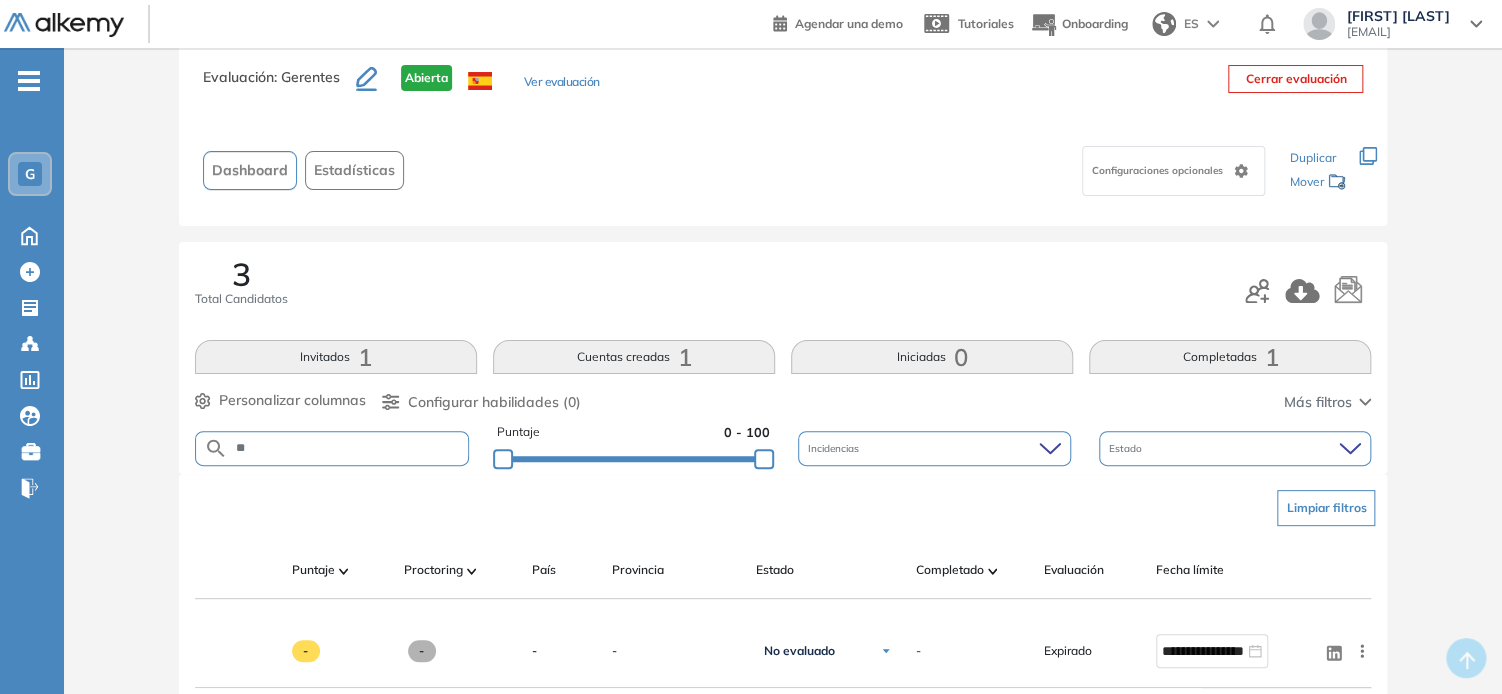 type on "*" 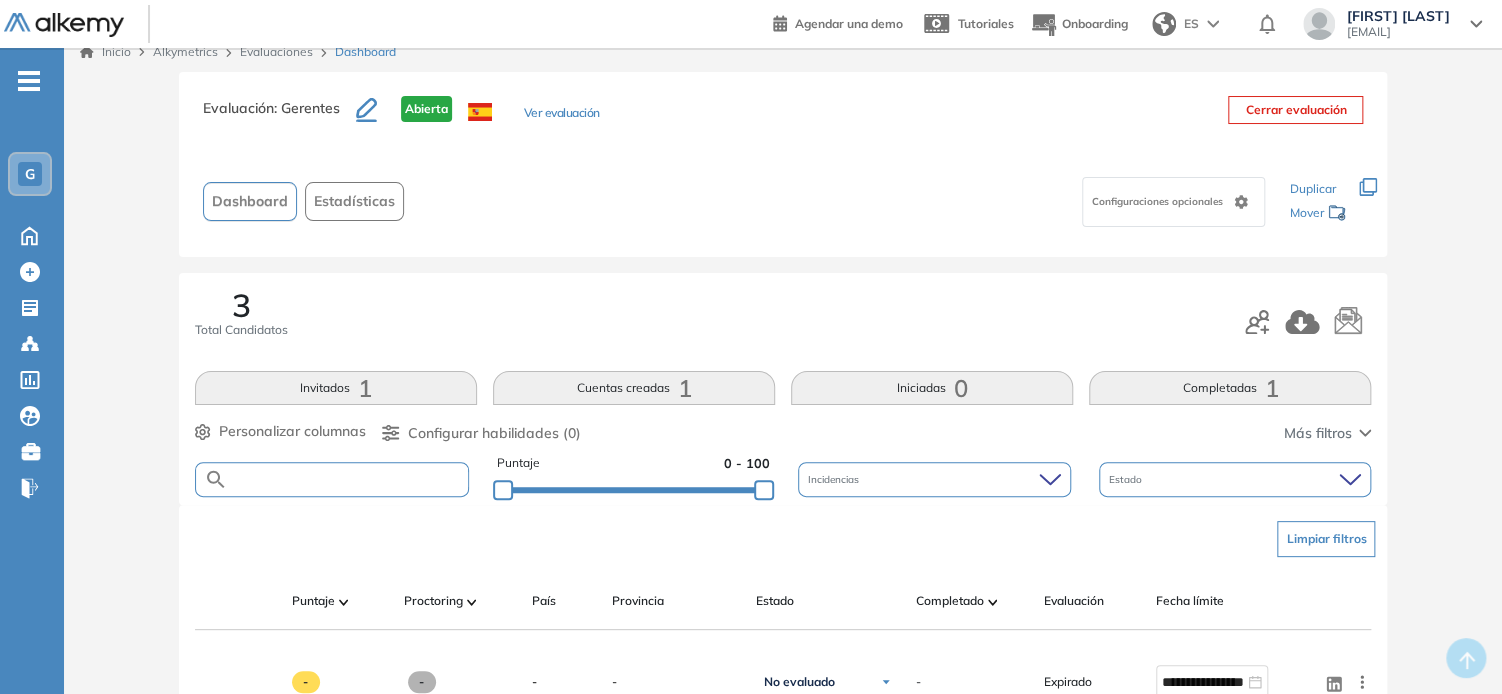 scroll, scrollTop: 0, scrollLeft: 0, axis: both 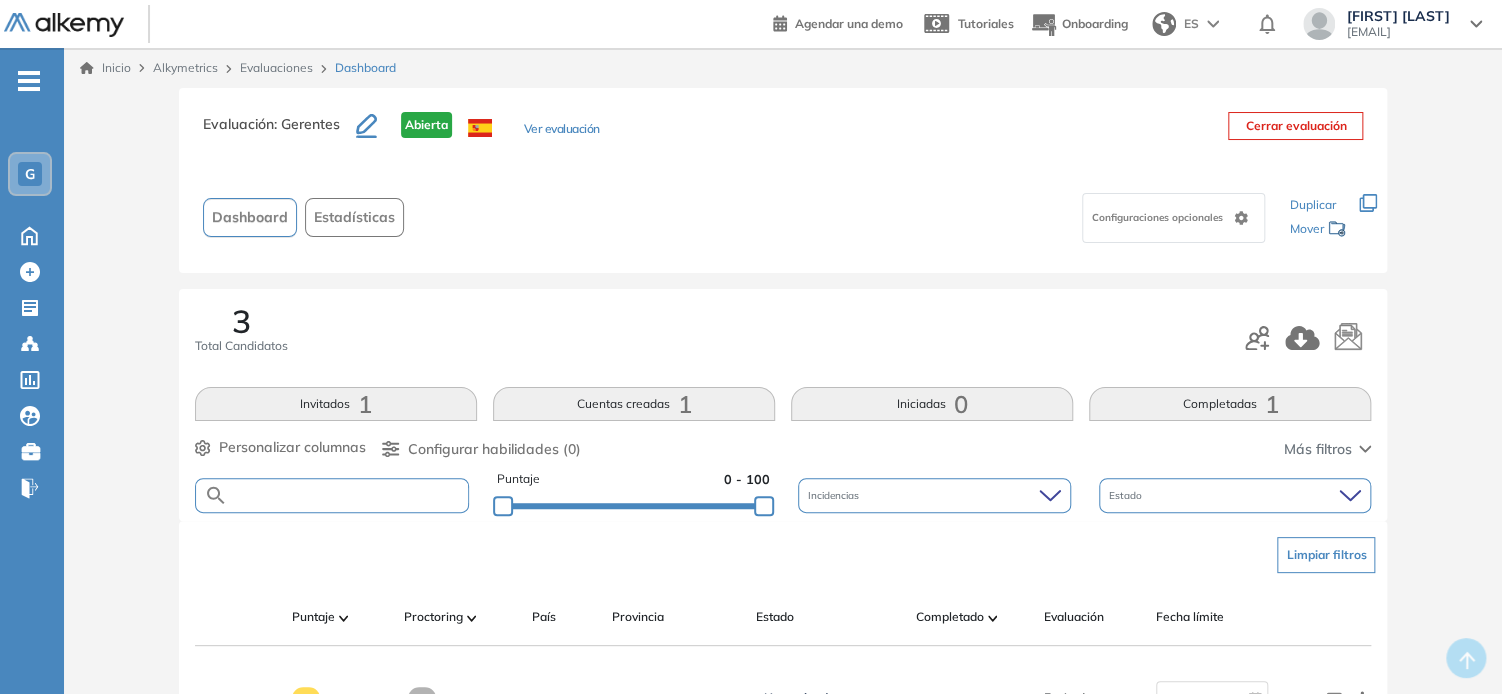 type 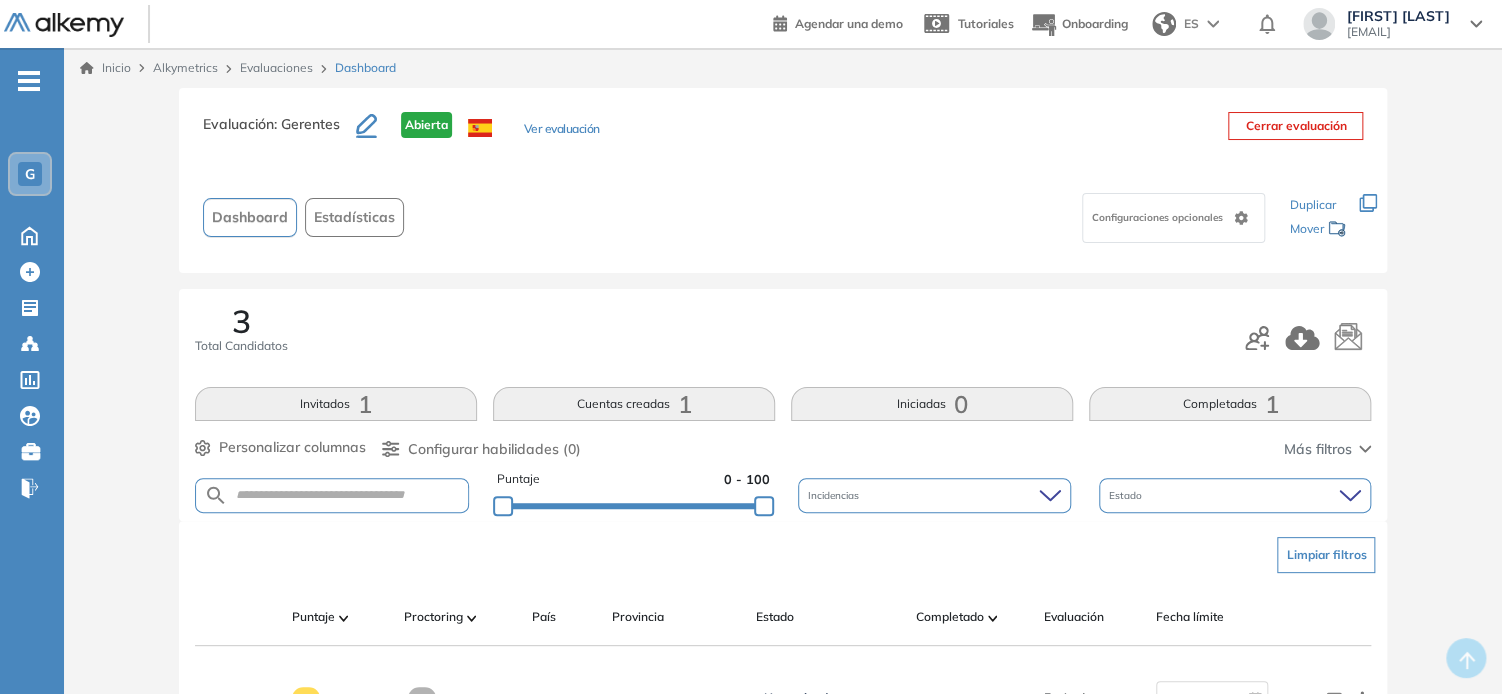 click on "Evaluaciones" at bounding box center [276, 67] 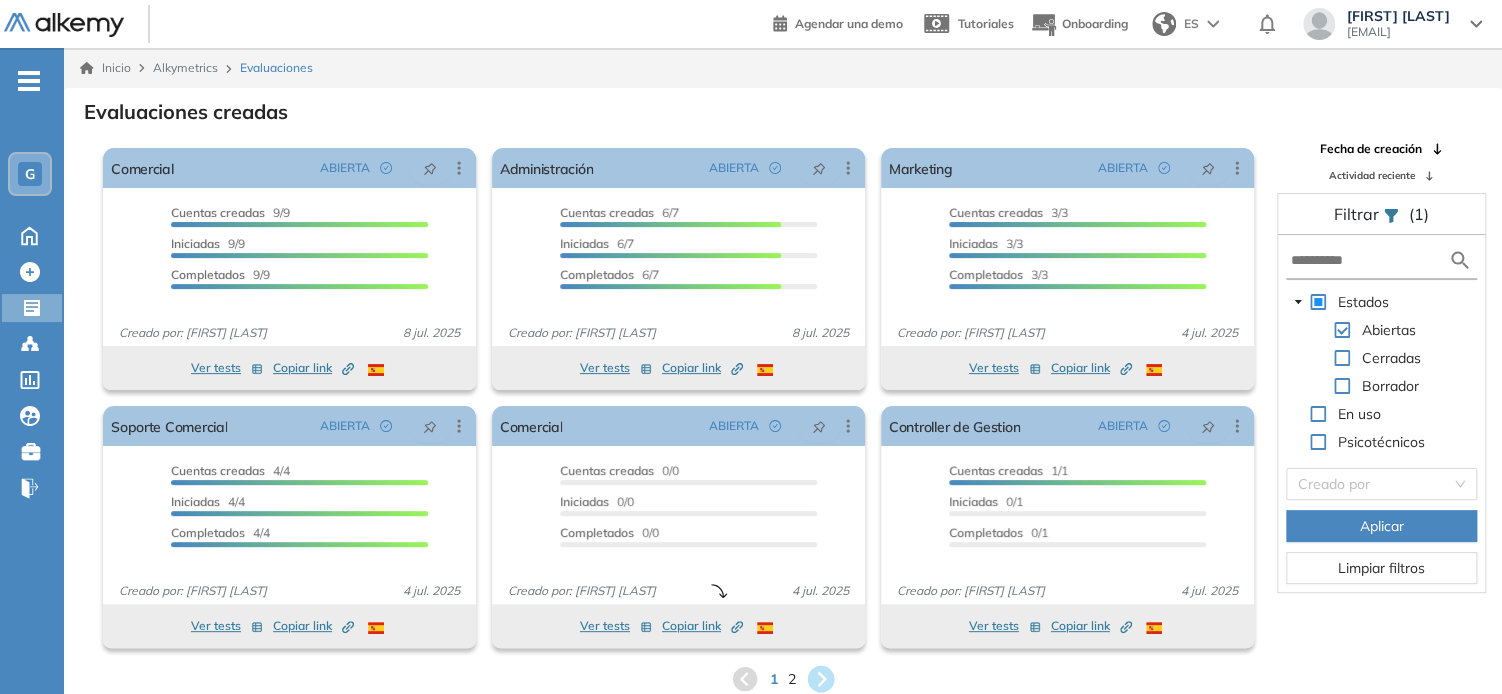 click 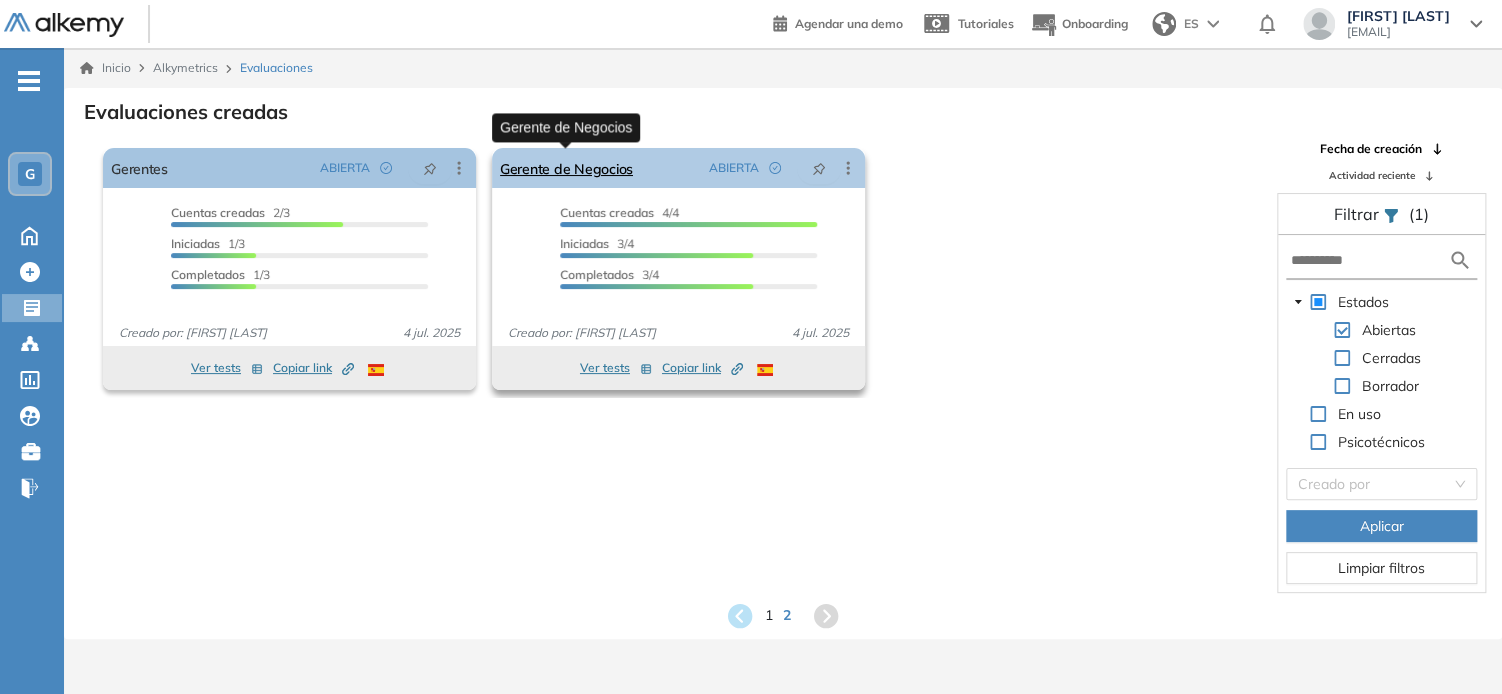click on "Gerente de Negocios" at bounding box center (566, 168) 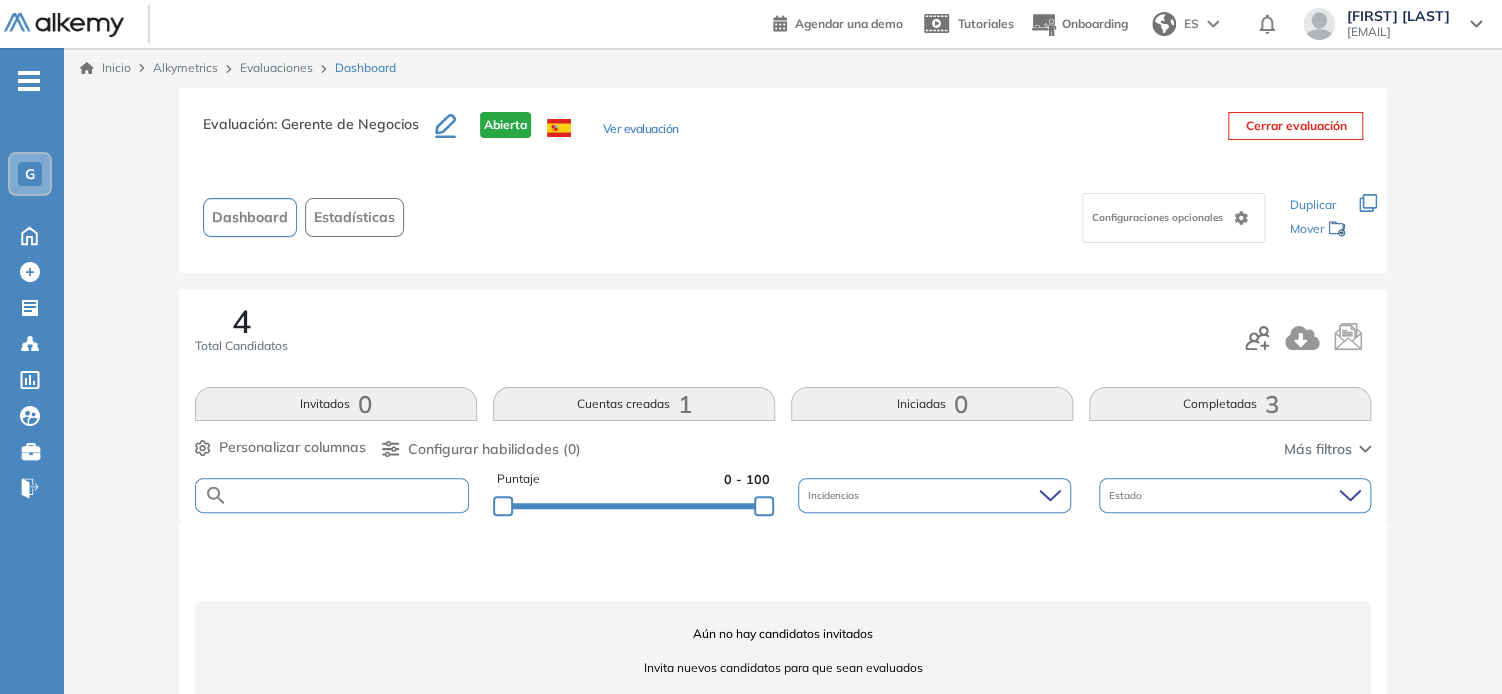 click at bounding box center [348, 495] 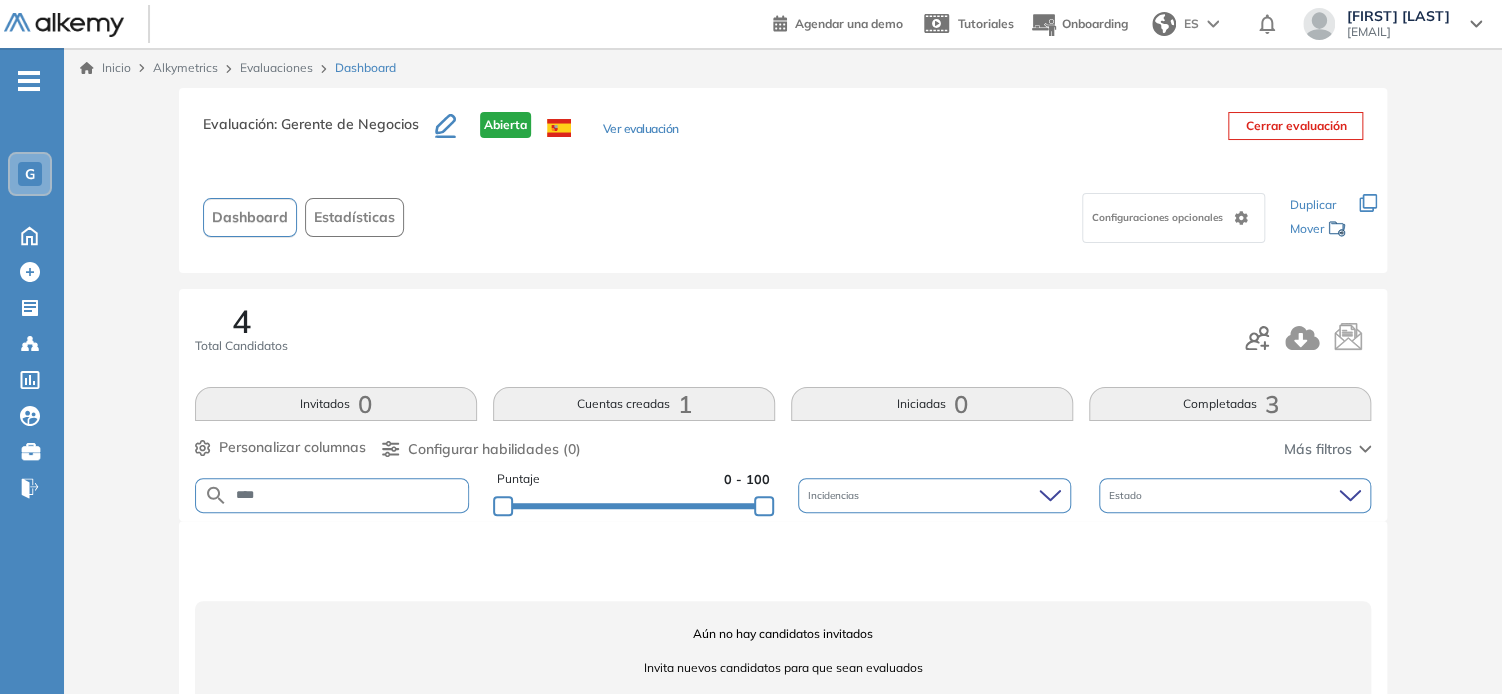 type on "****" 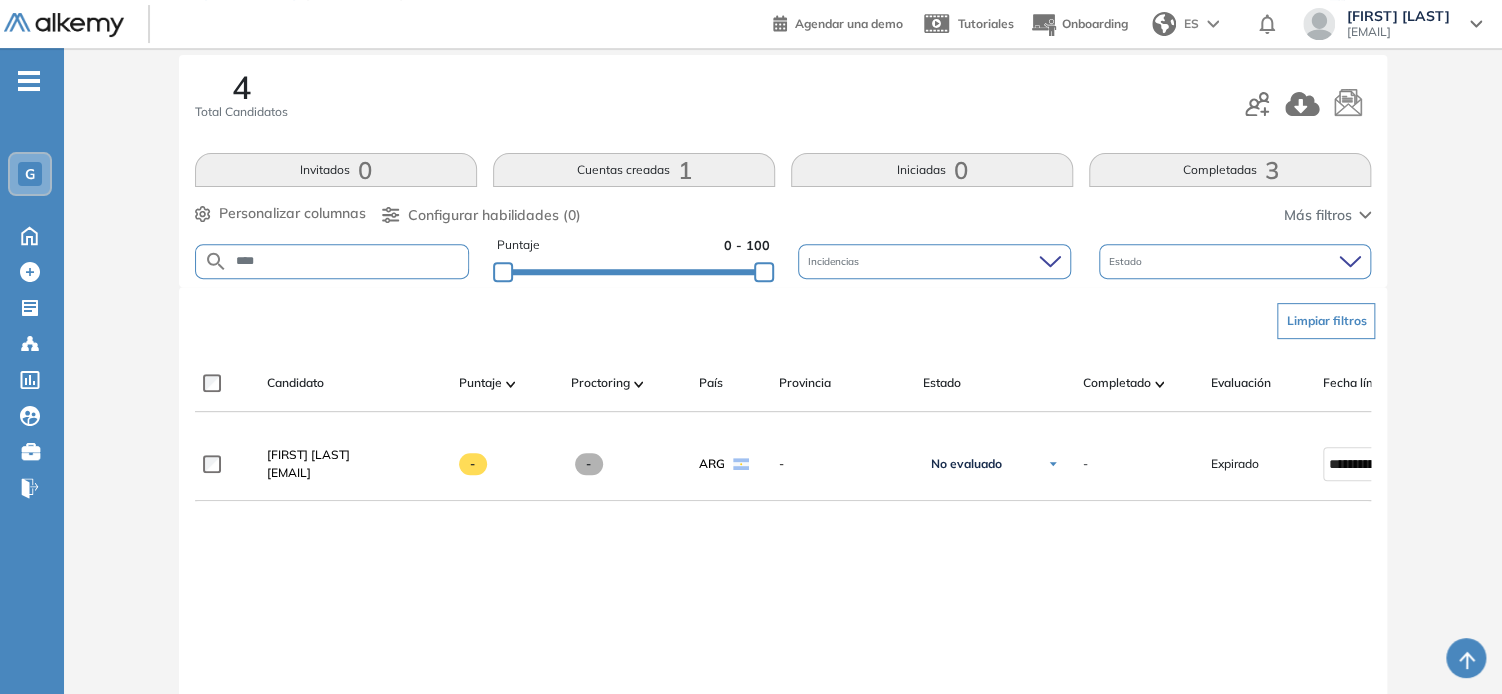 scroll, scrollTop: 300, scrollLeft: 0, axis: vertical 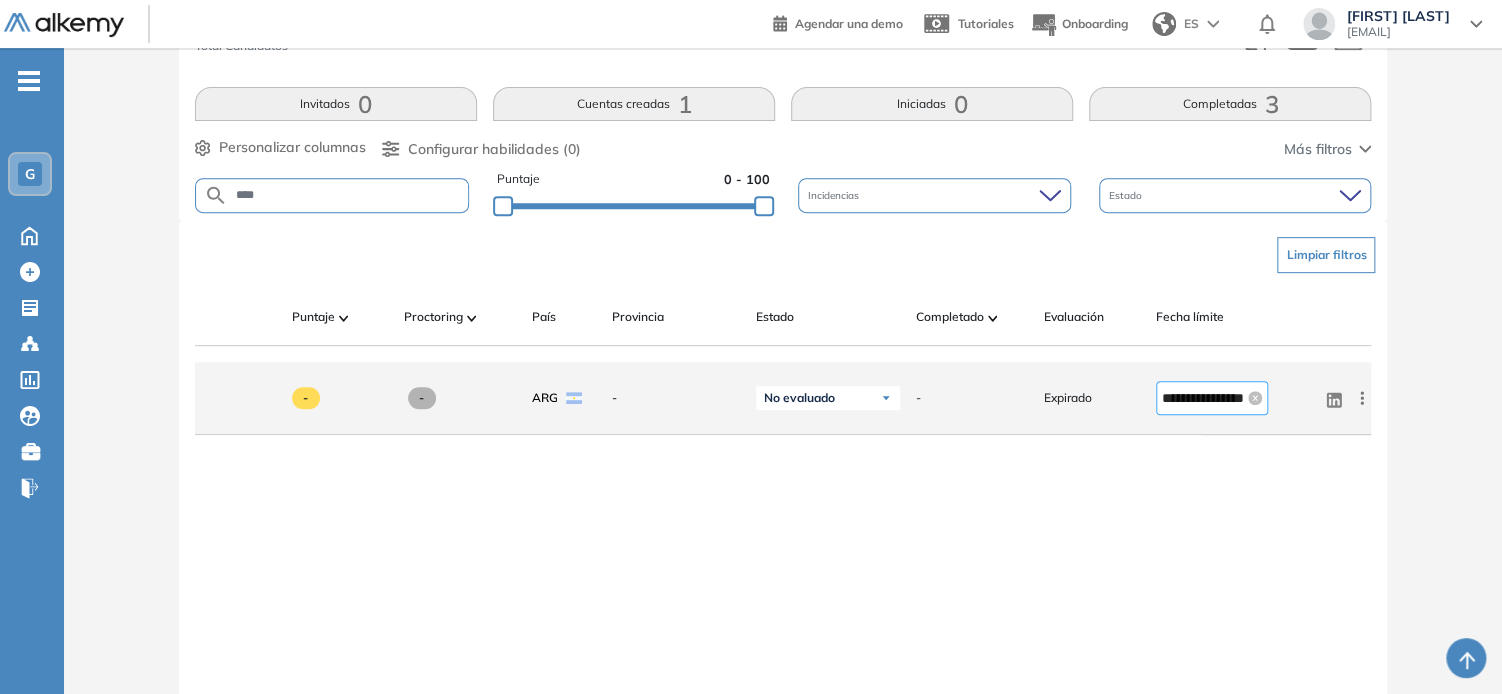 click on "**********" at bounding box center [1203, 398] 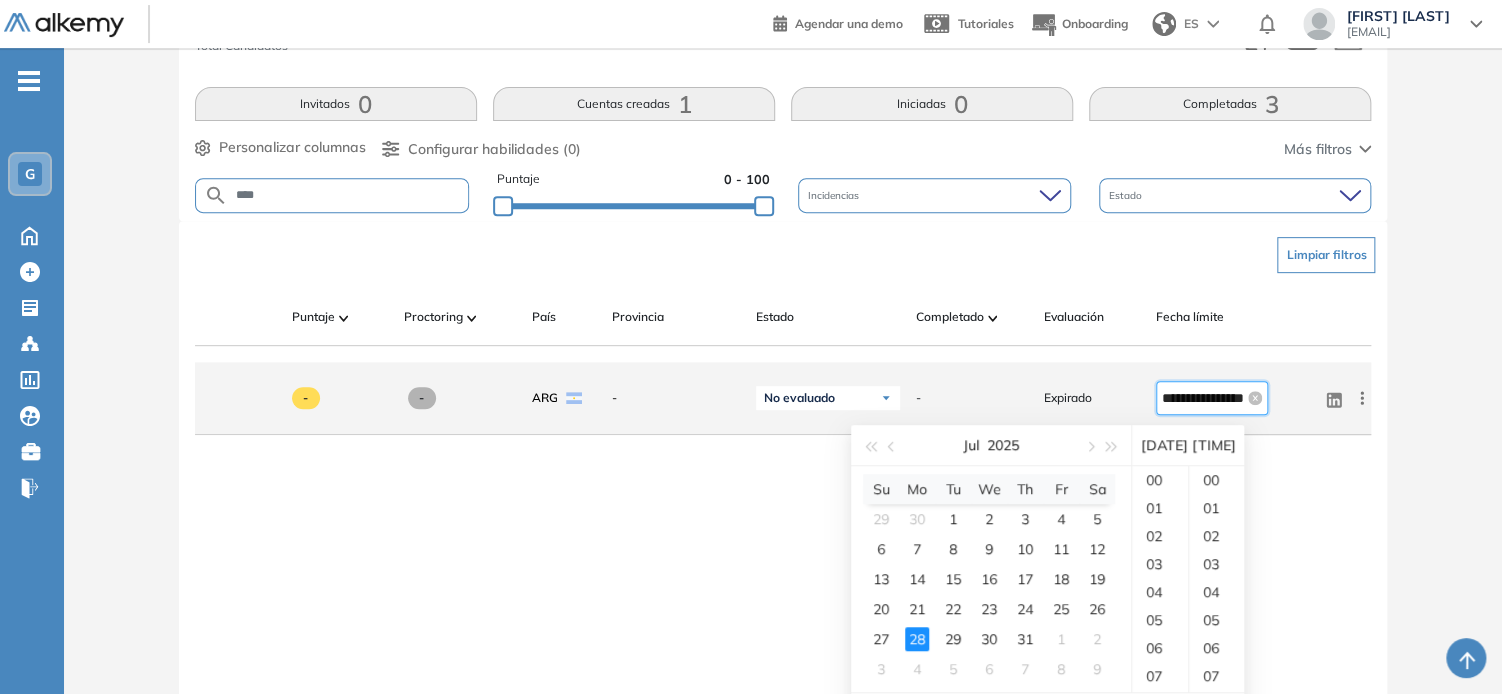 scroll, scrollTop: 560, scrollLeft: 0, axis: vertical 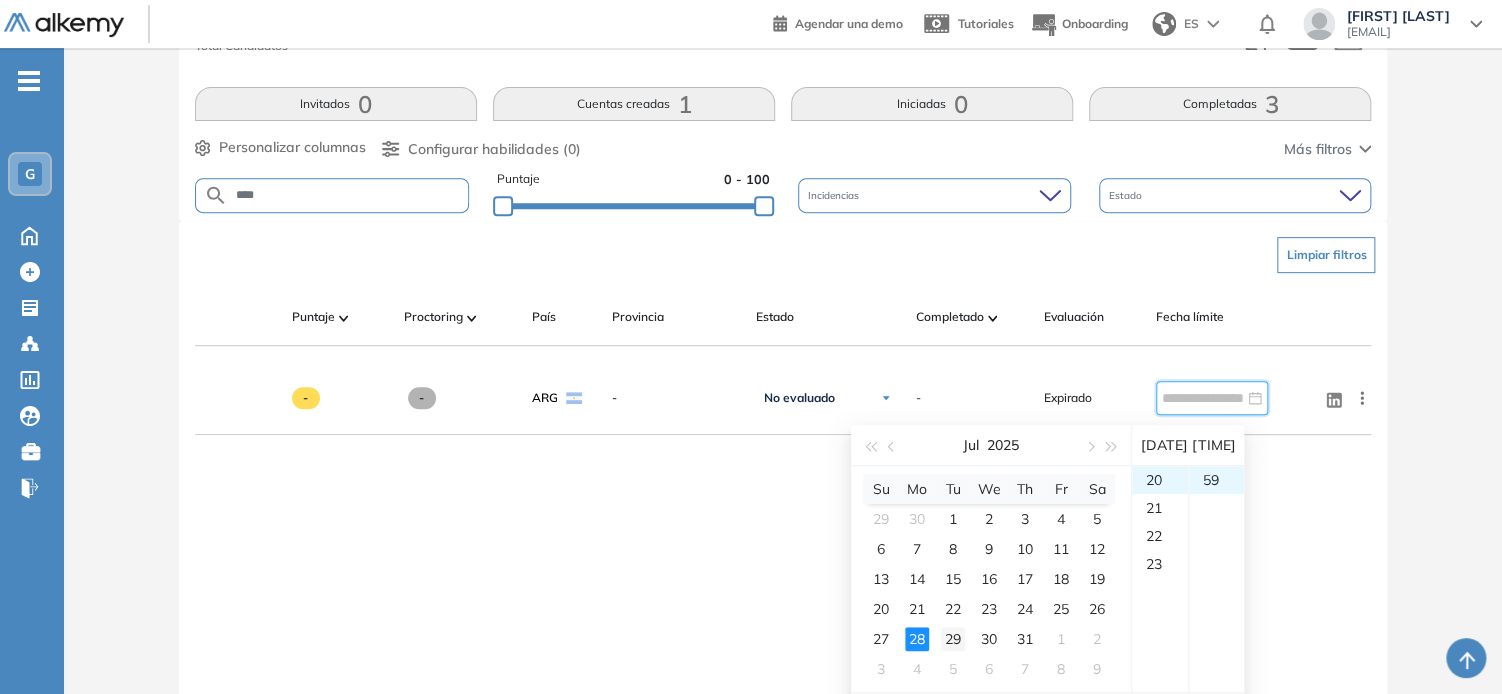click on "29" at bounding box center (953, 639) 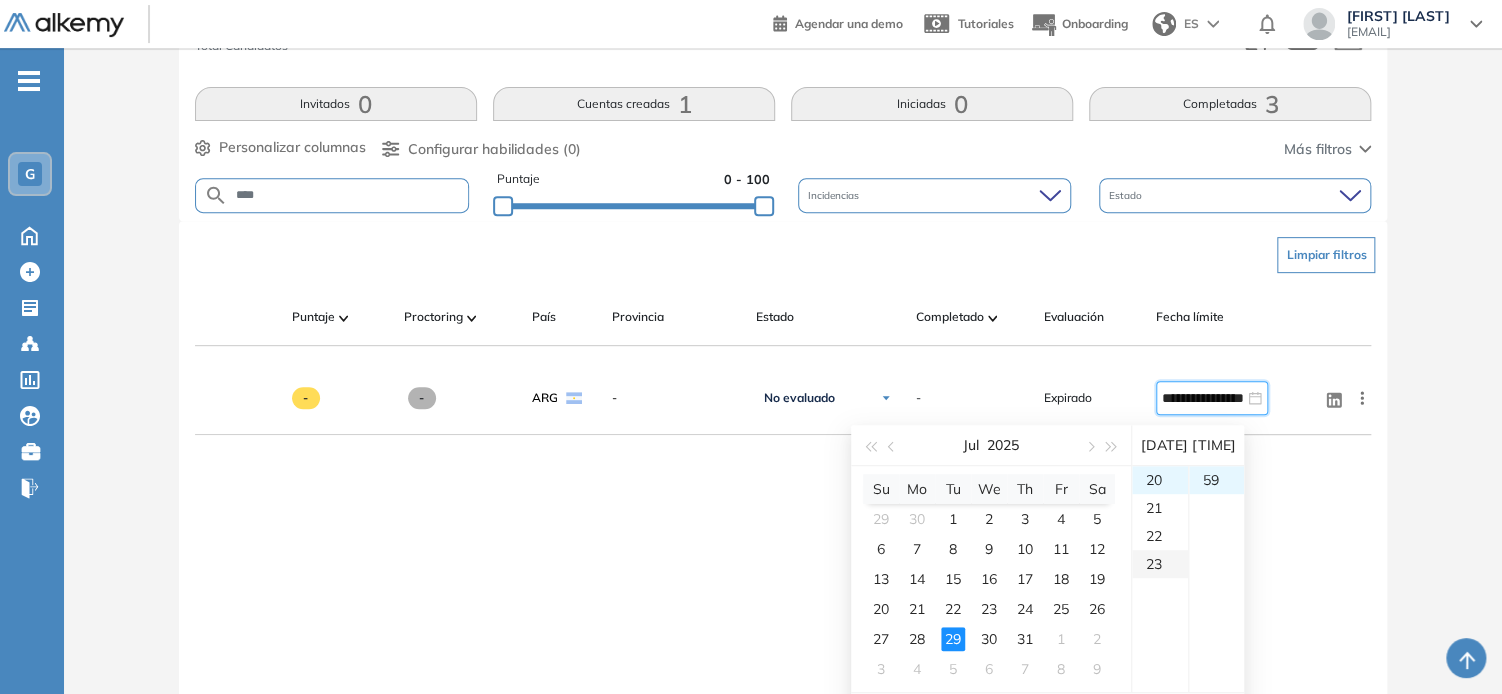 click on "23" at bounding box center (1160, 564) 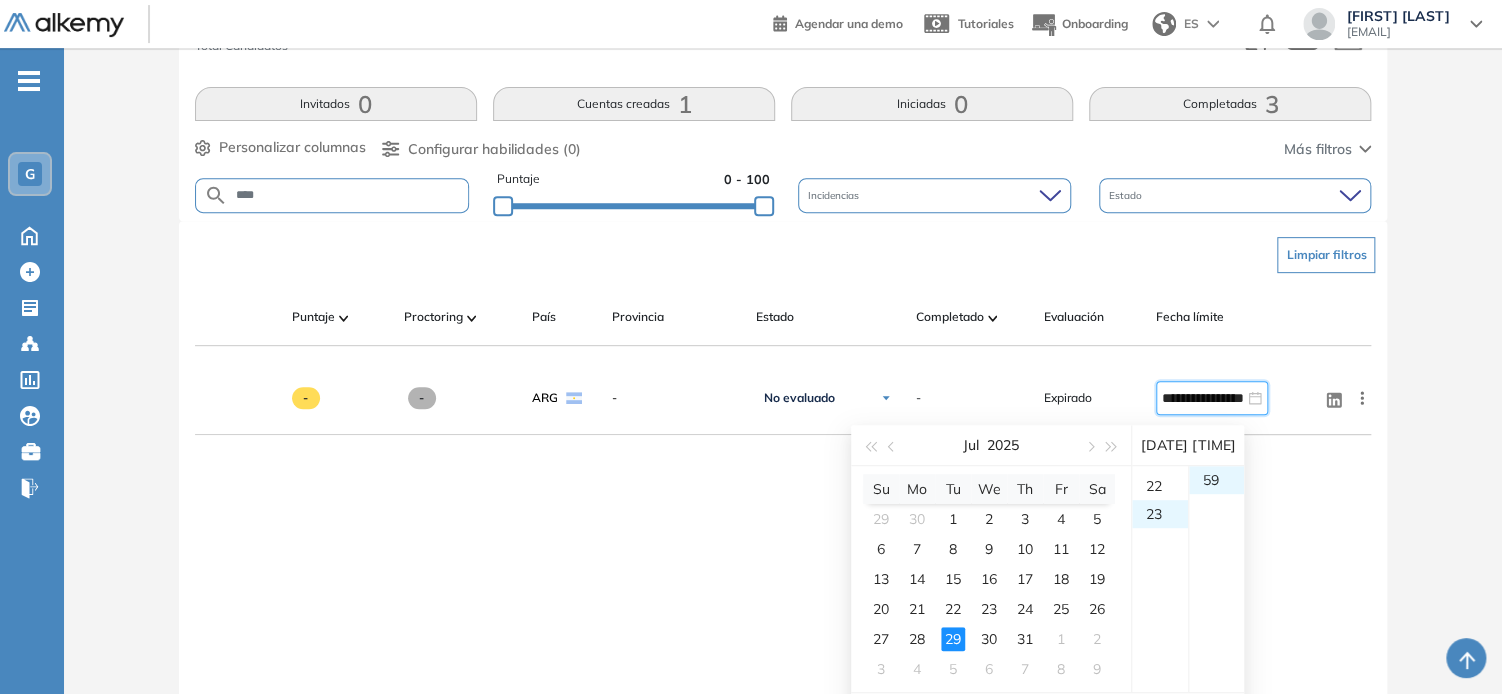 scroll, scrollTop: 644, scrollLeft: 0, axis: vertical 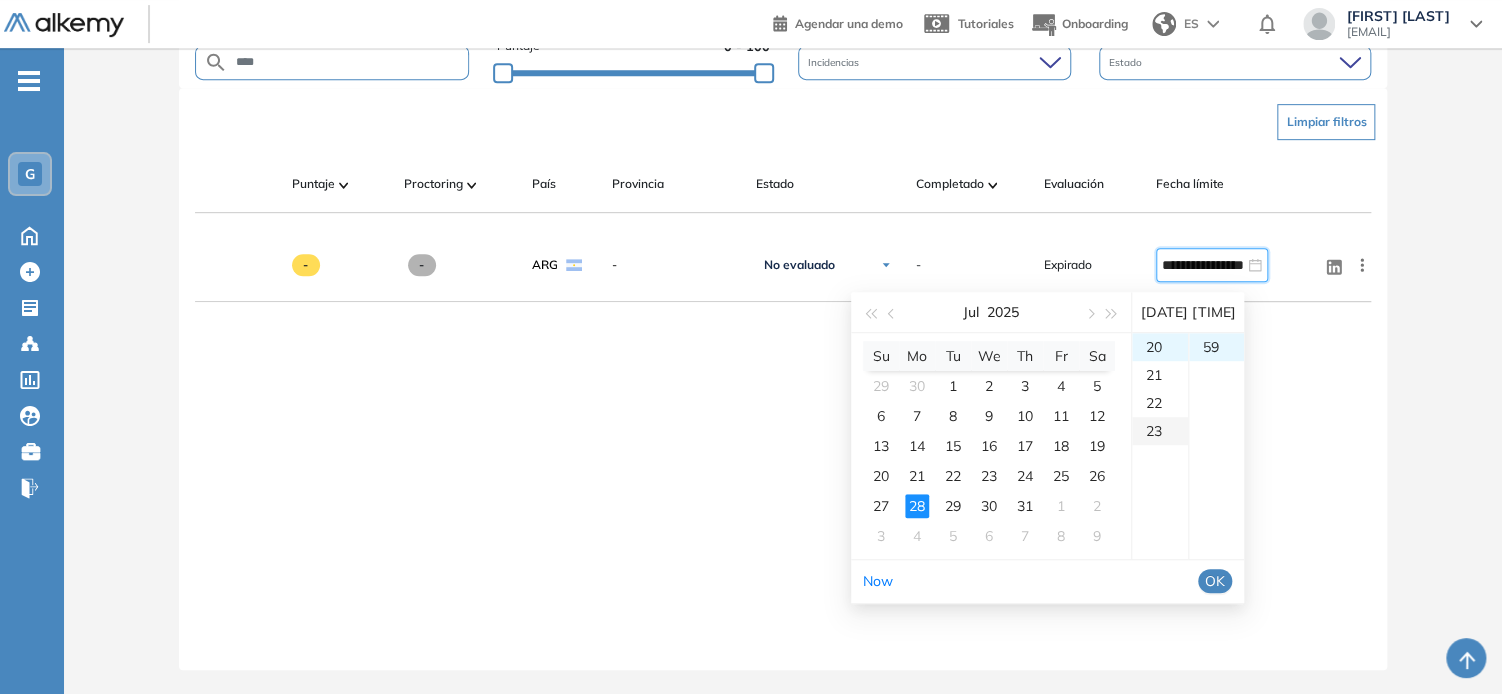 click on "23" at bounding box center (1160, 431) 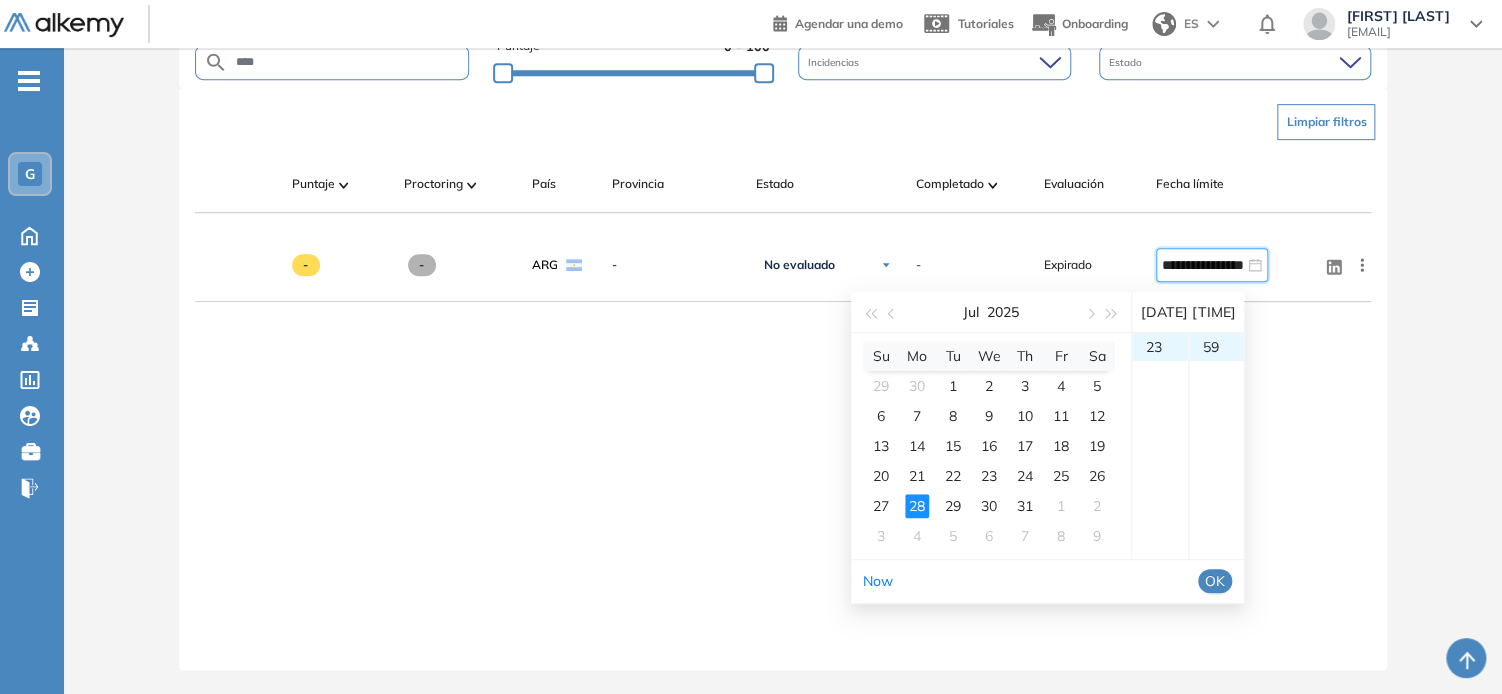 click on "OK" at bounding box center [1215, 581] 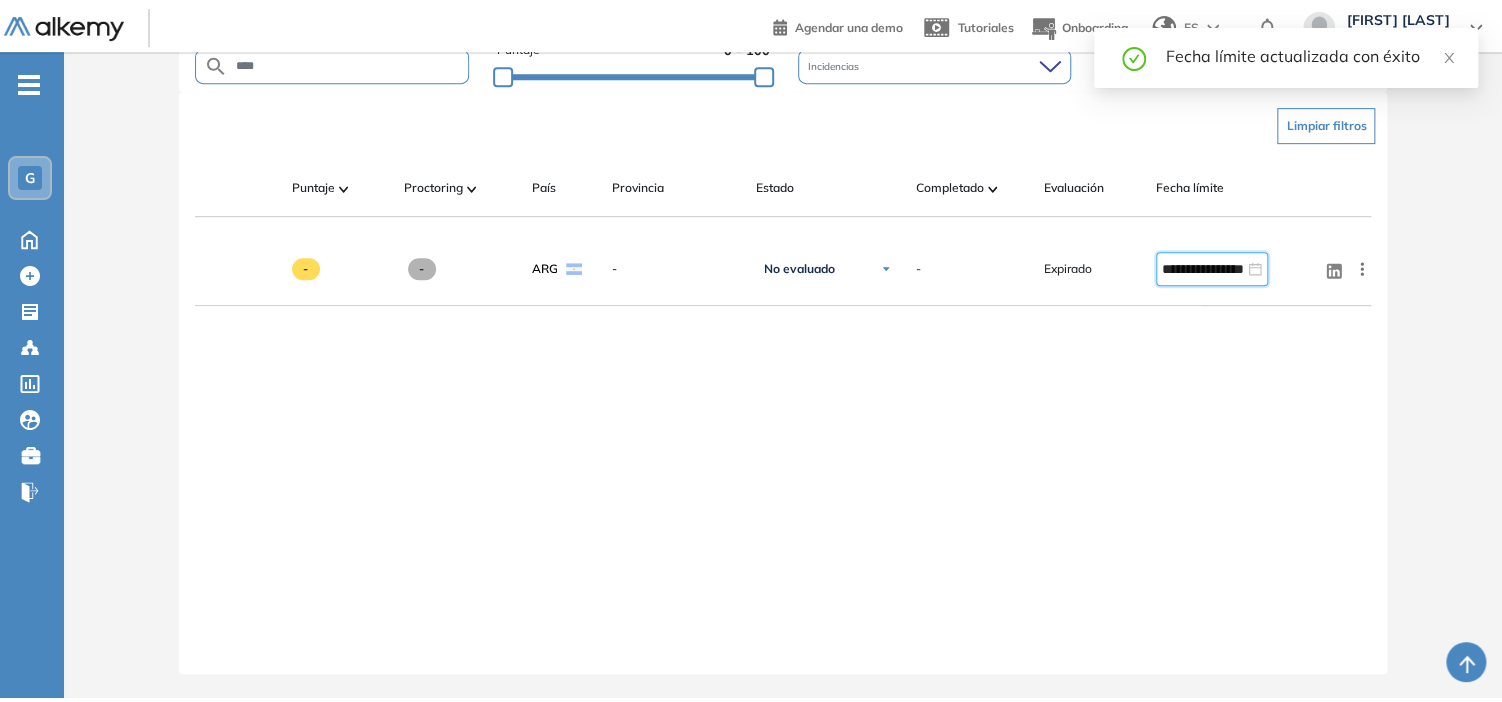 scroll, scrollTop: 147, scrollLeft: 0, axis: vertical 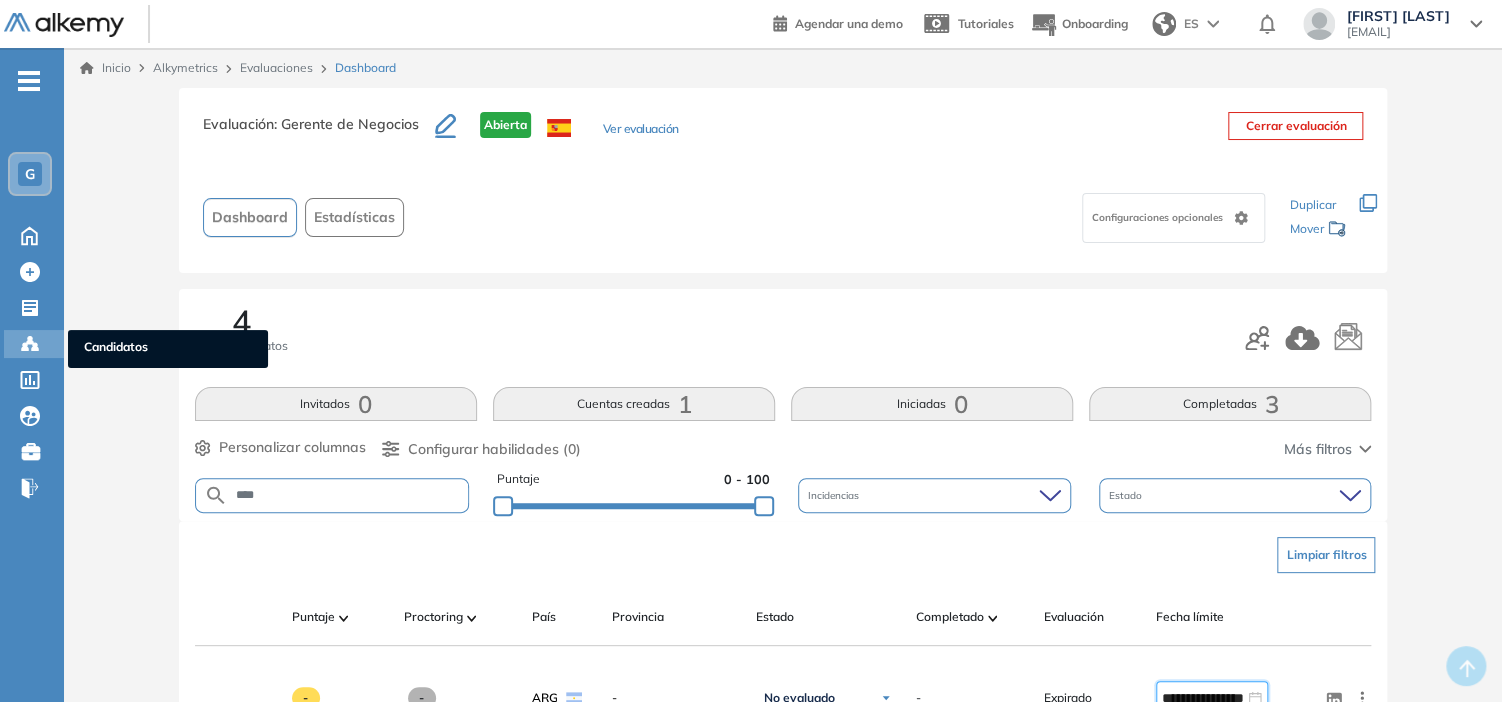 click 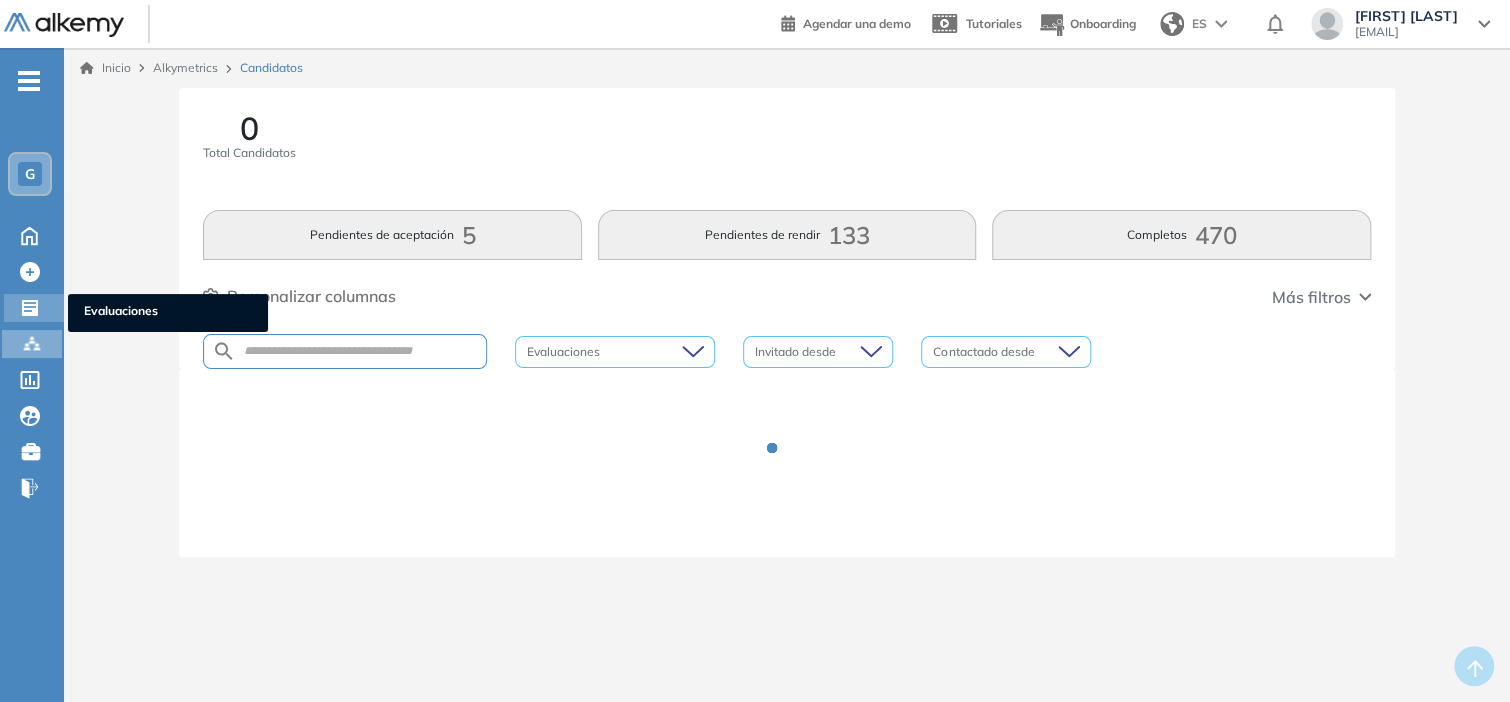 click 